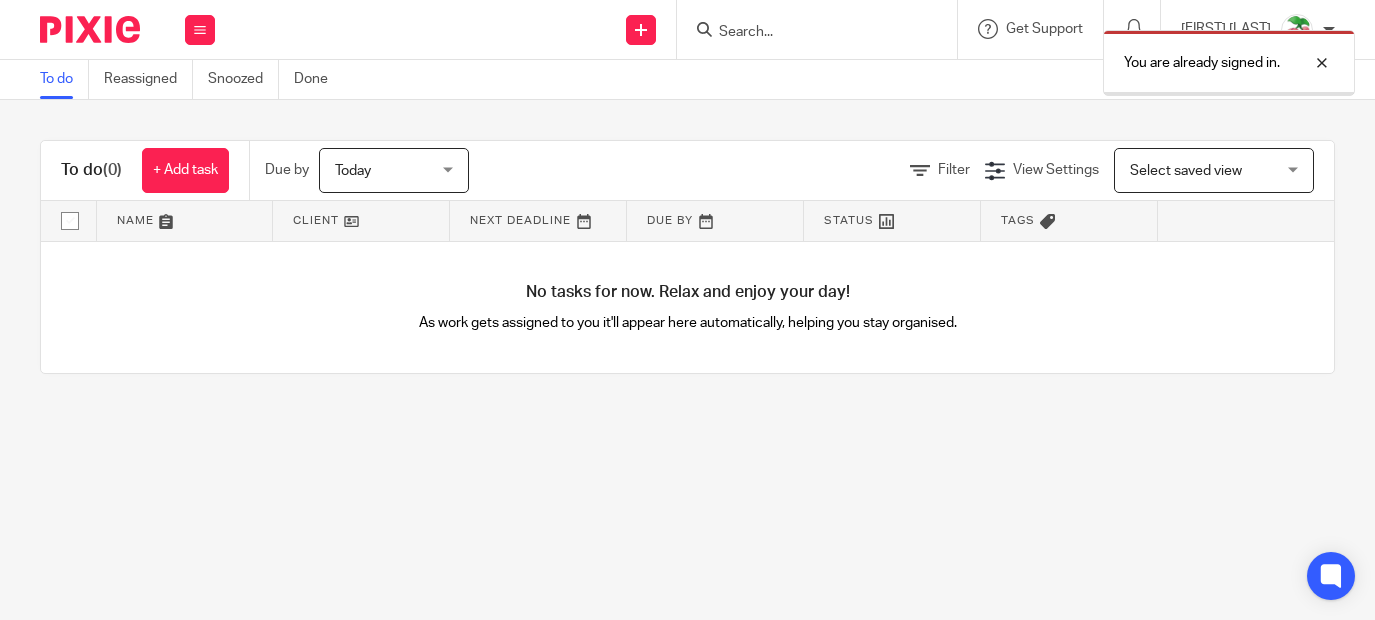 scroll, scrollTop: 0, scrollLeft: 0, axis: both 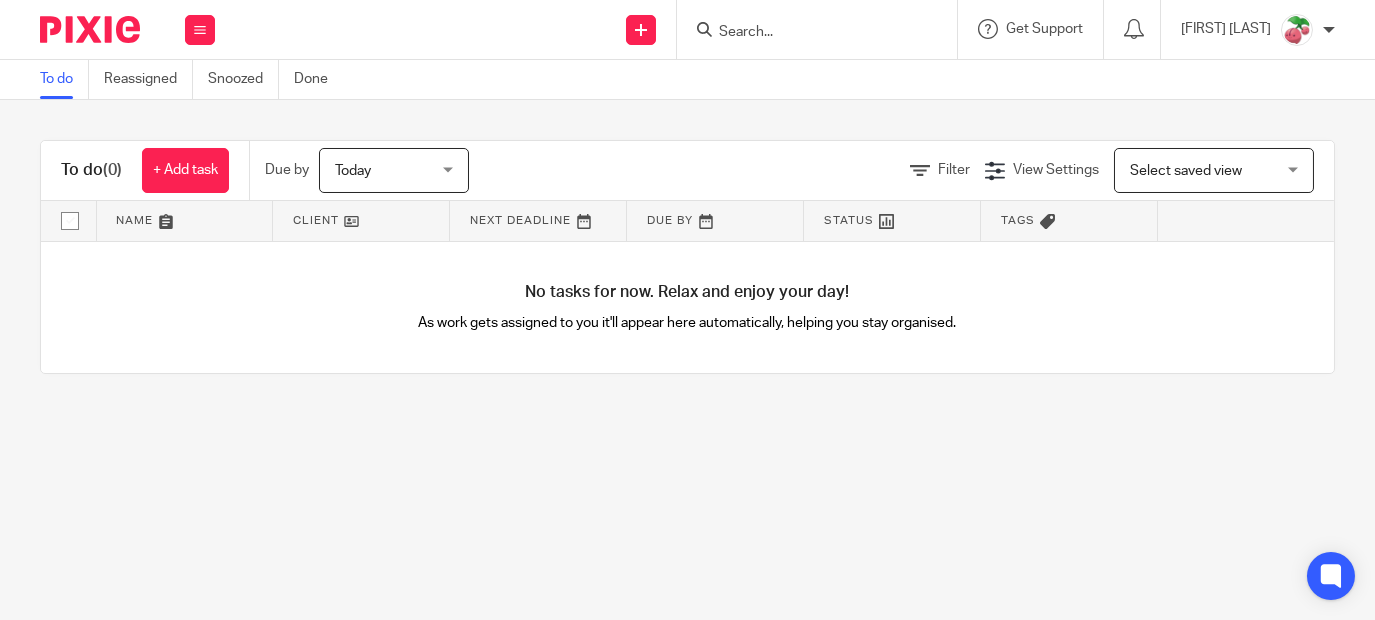 click at bounding box center (813, 29) 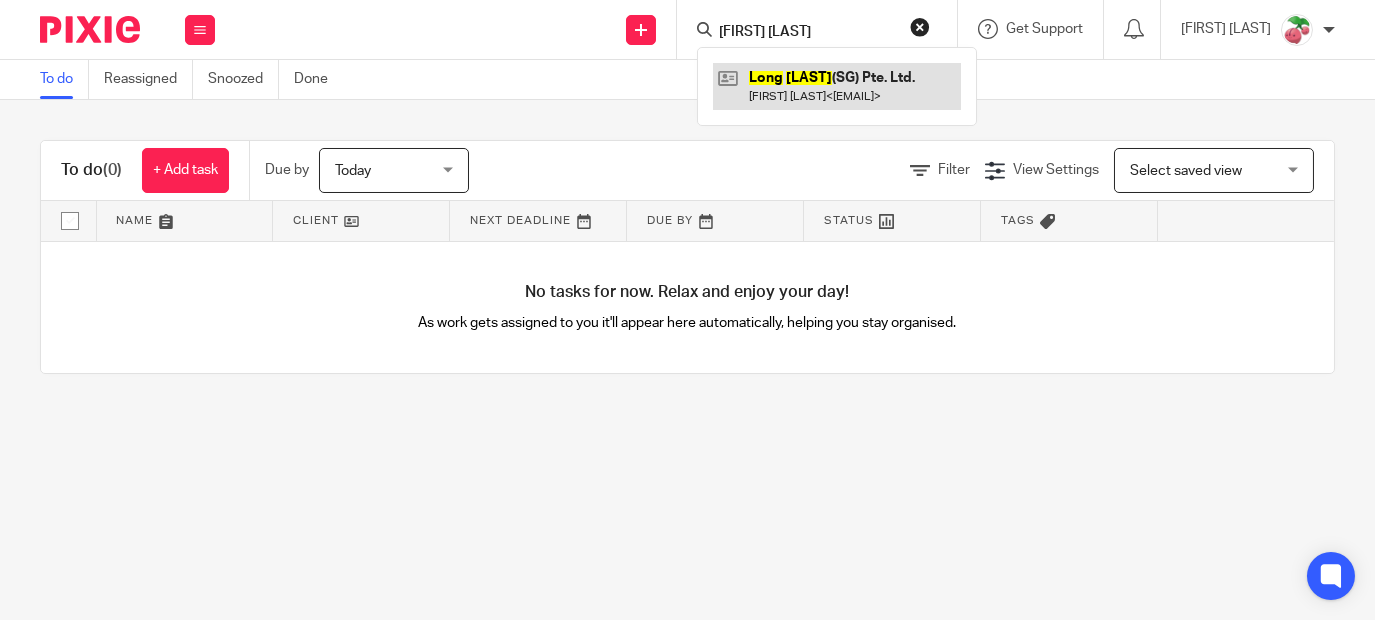 type on "[FIRST] [LAST]" 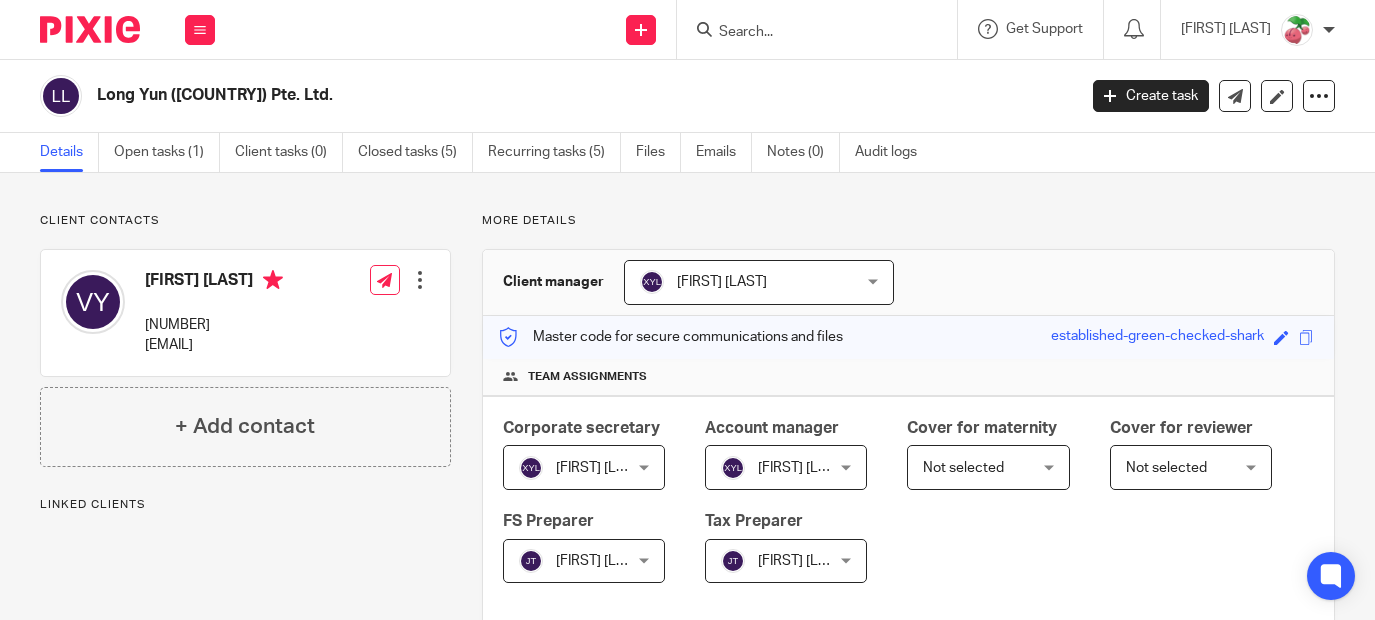 scroll, scrollTop: 0, scrollLeft: 0, axis: both 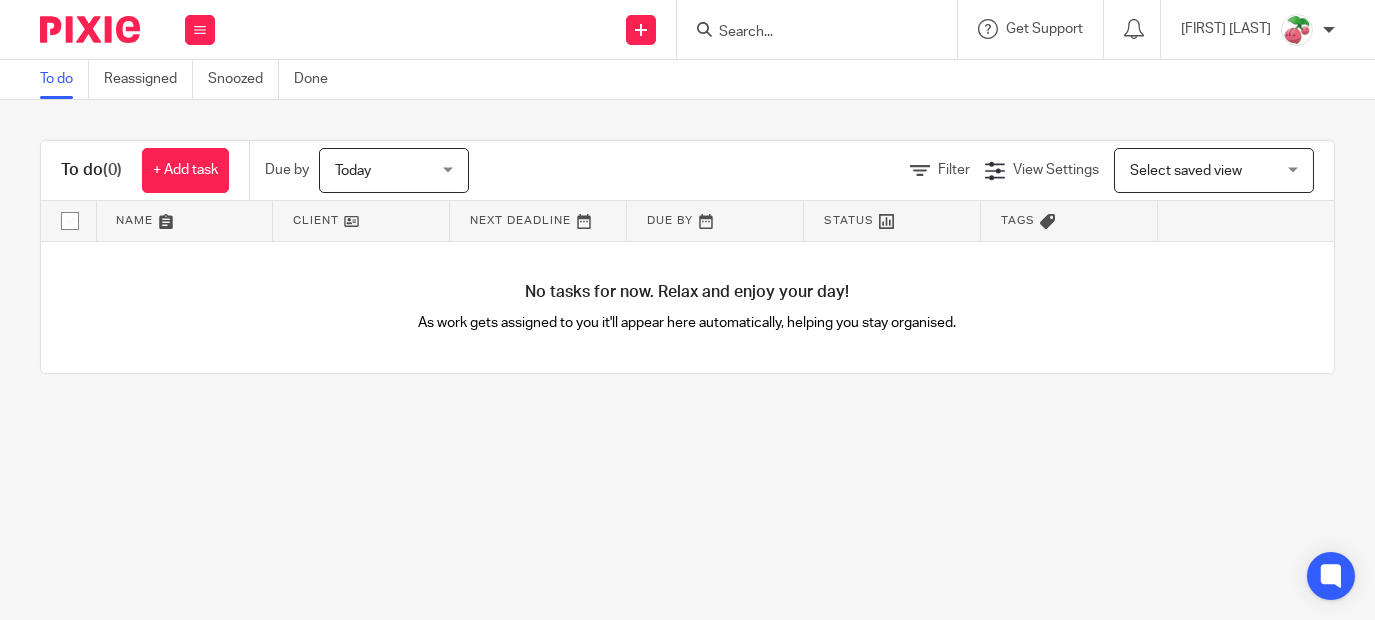 click at bounding box center [807, 33] 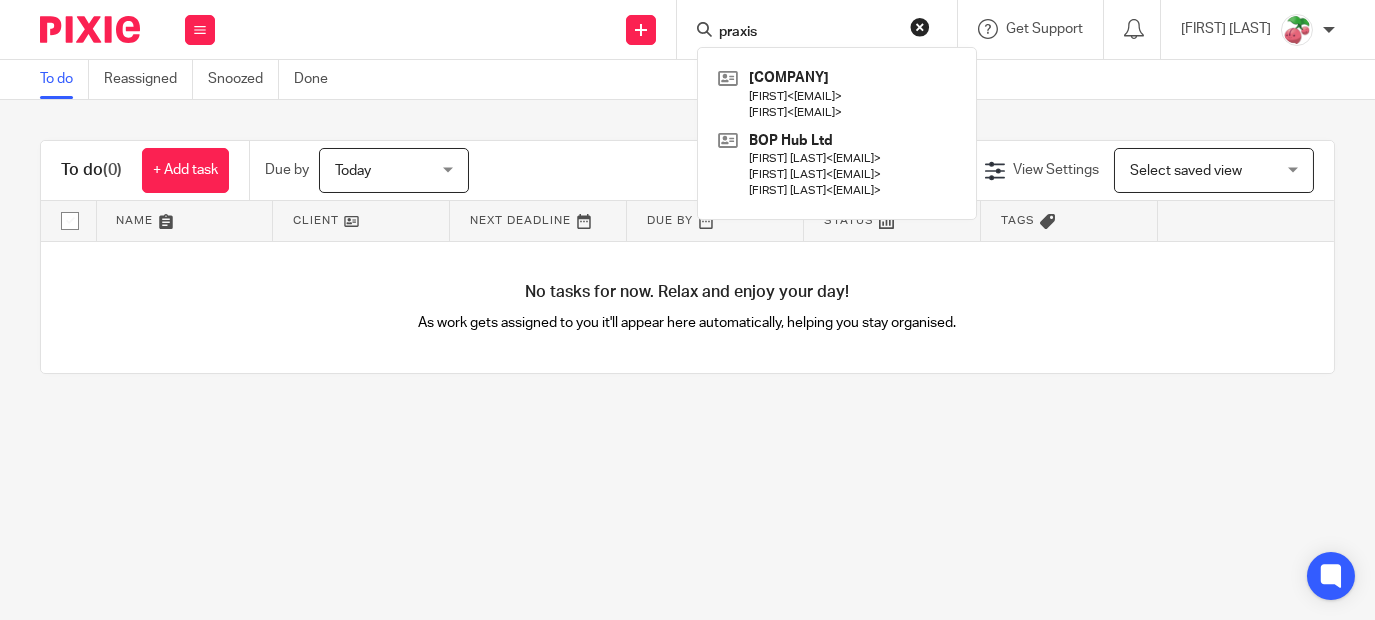 type on "praxis" 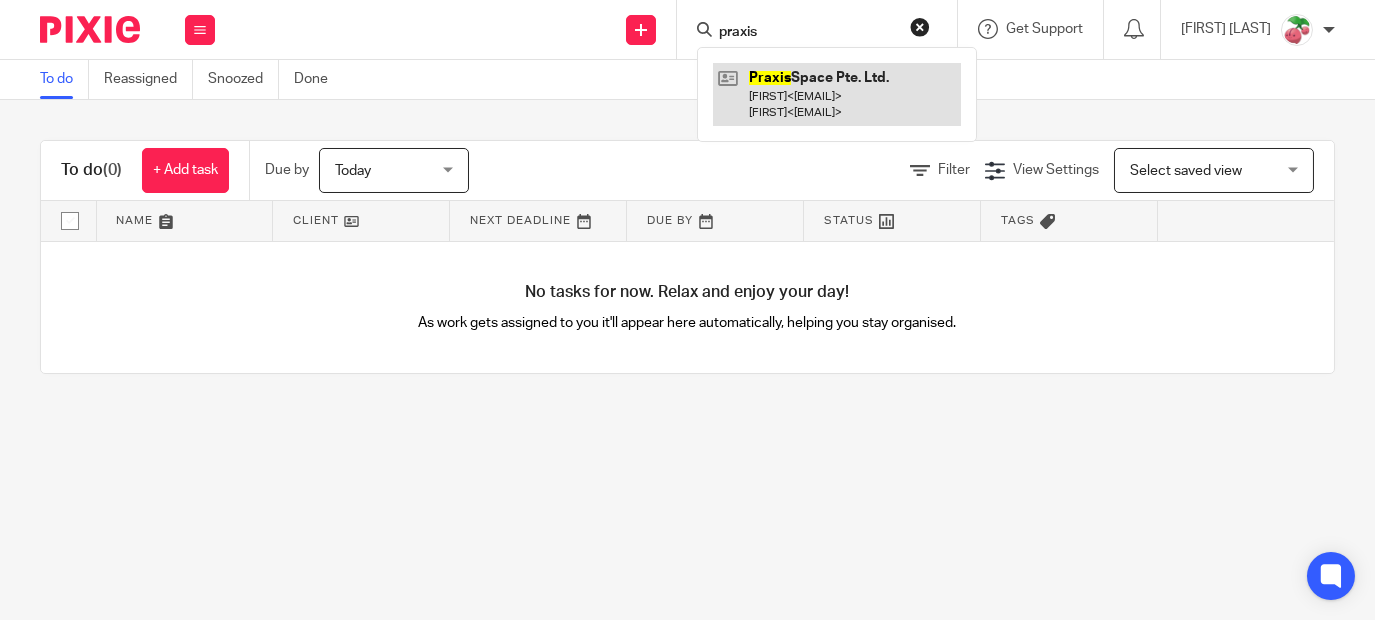 click at bounding box center [837, 94] 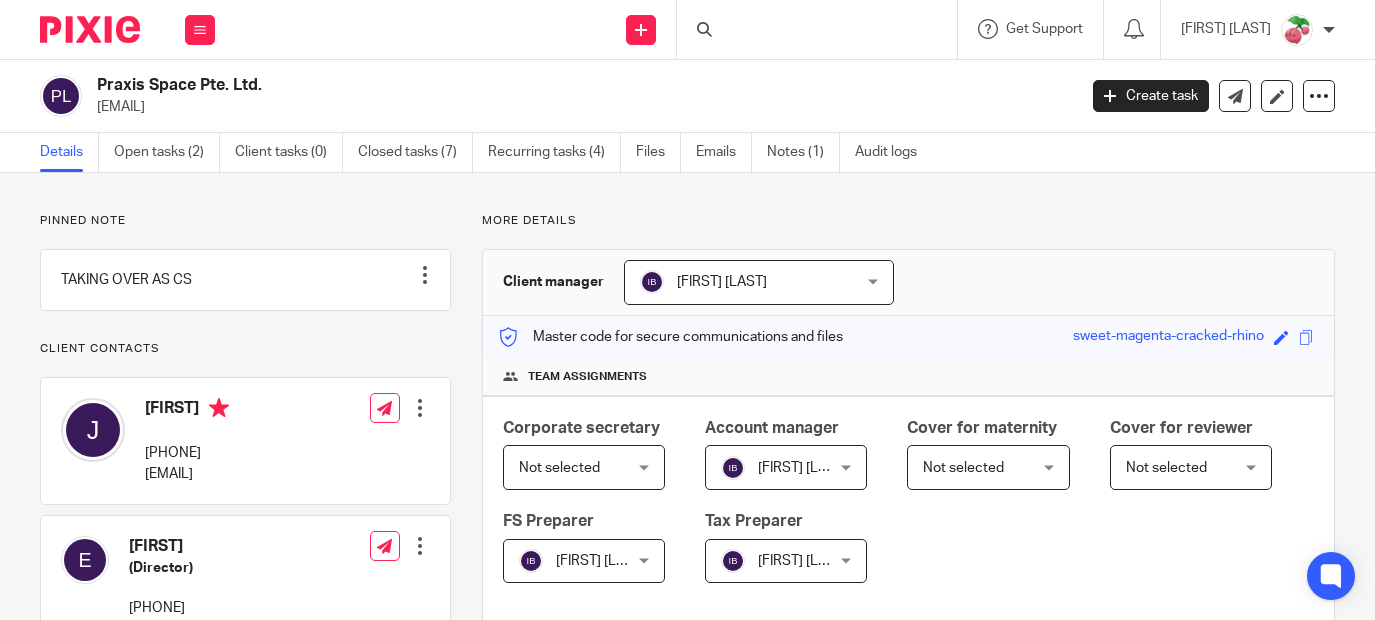 scroll, scrollTop: 0, scrollLeft: 0, axis: both 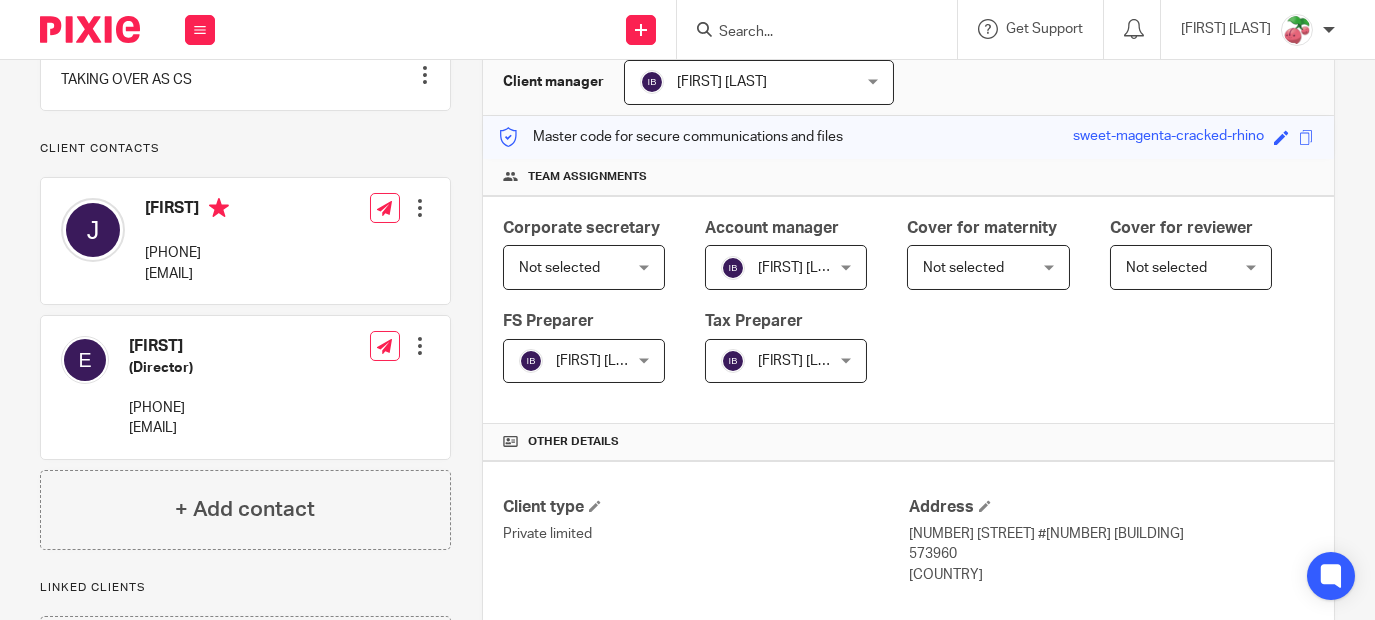 click at bounding box center (823, 29) 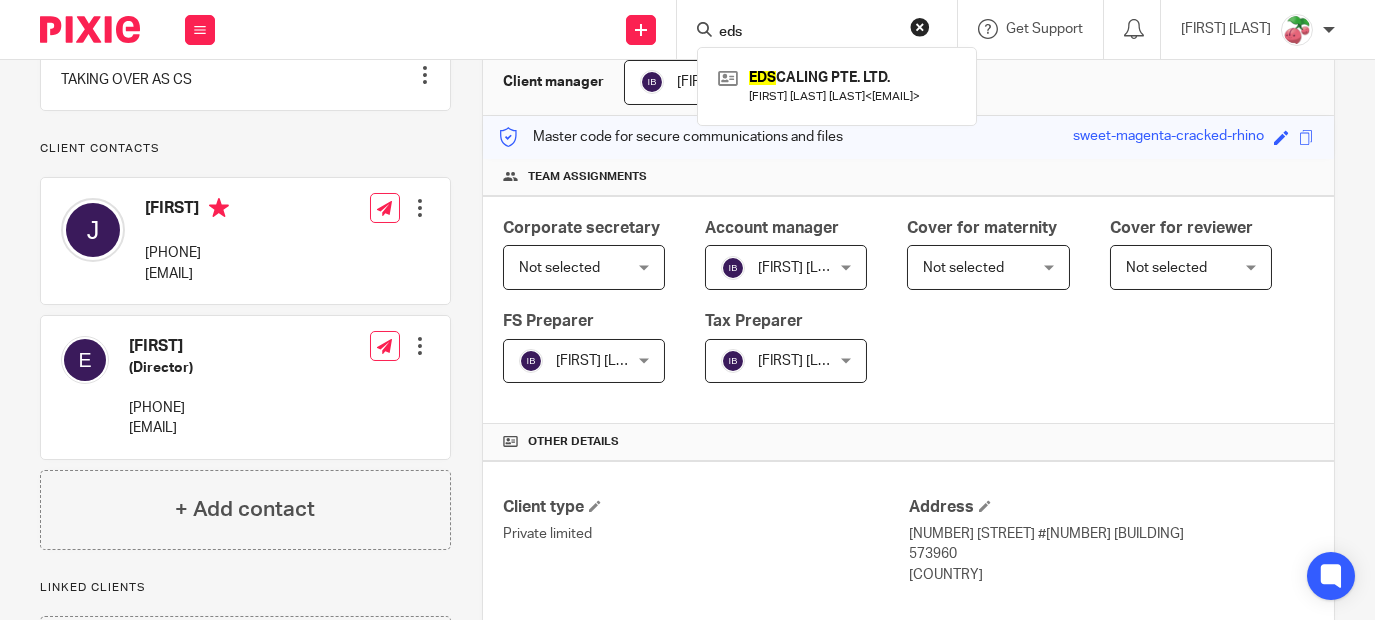 type on "eds" 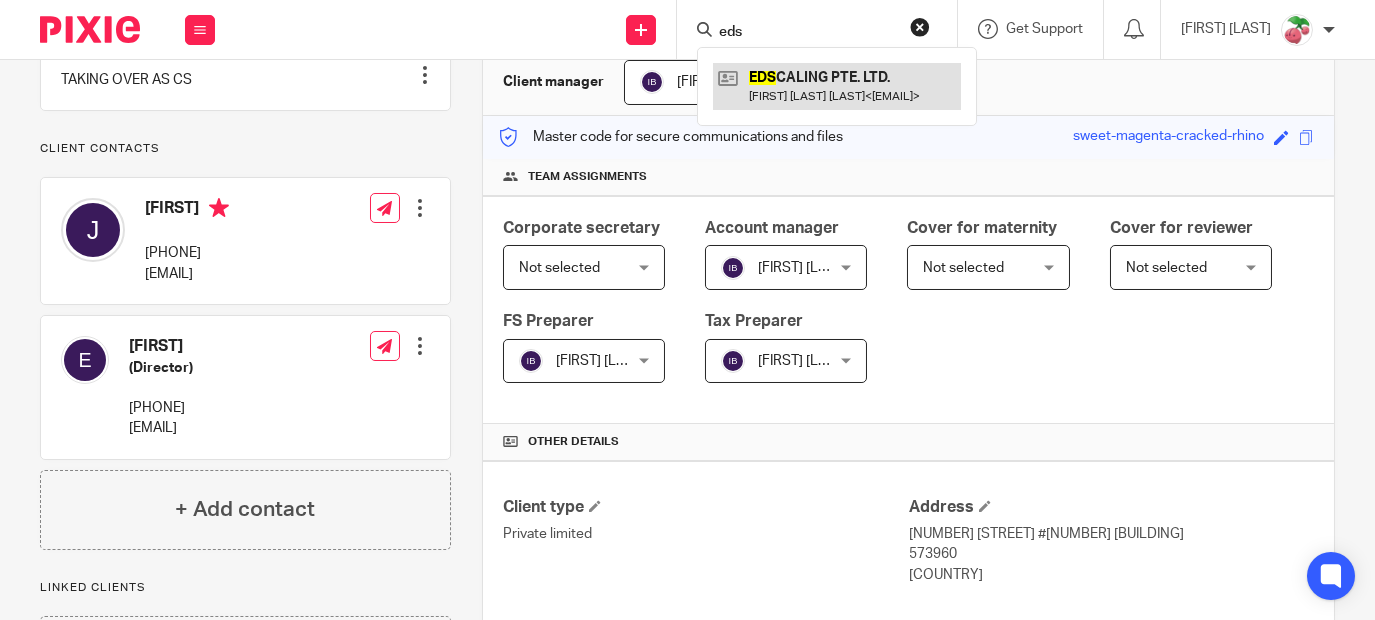 click at bounding box center (837, 86) 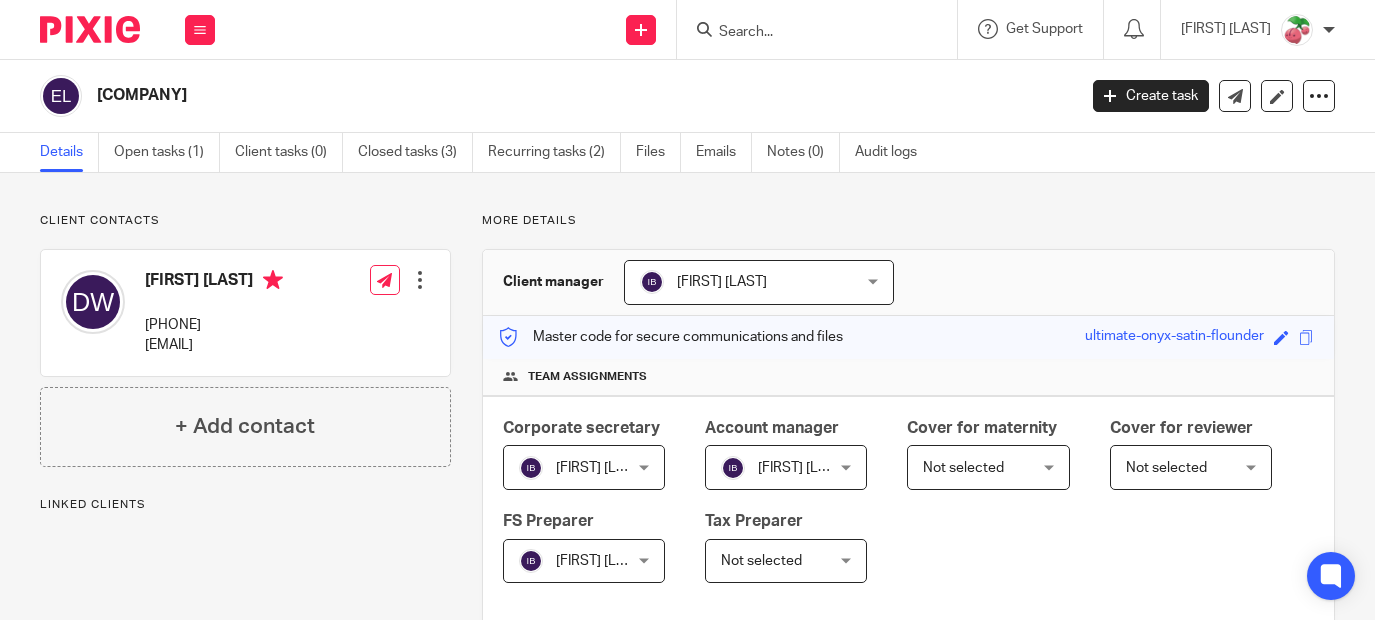 scroll, scrollTop: 0, scrollLeft: 0, axis: both 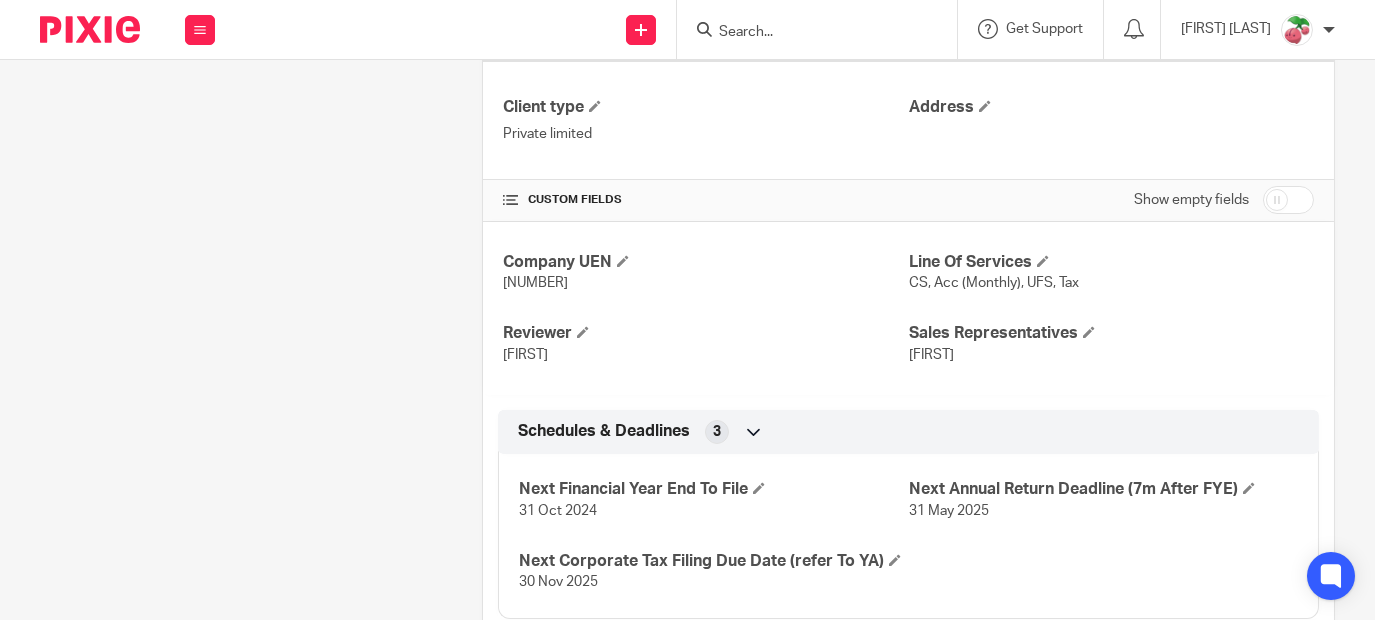 click at bounding box center [807, 33] 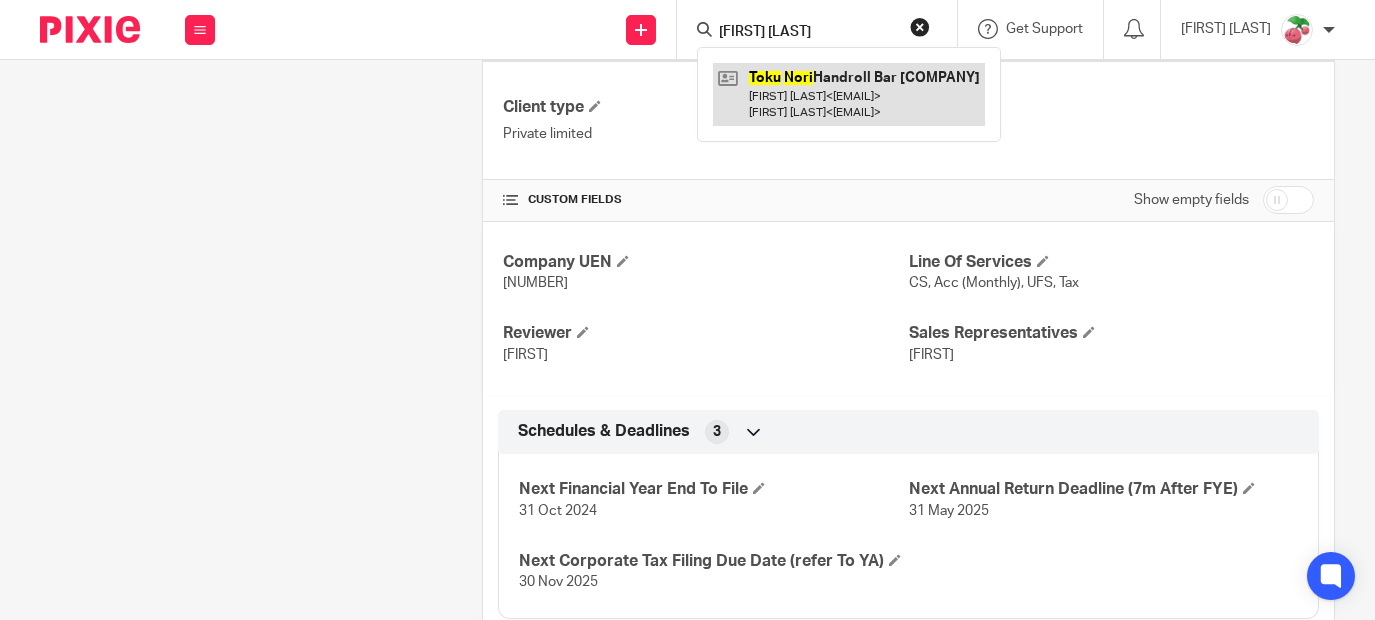 type on "toku nori" 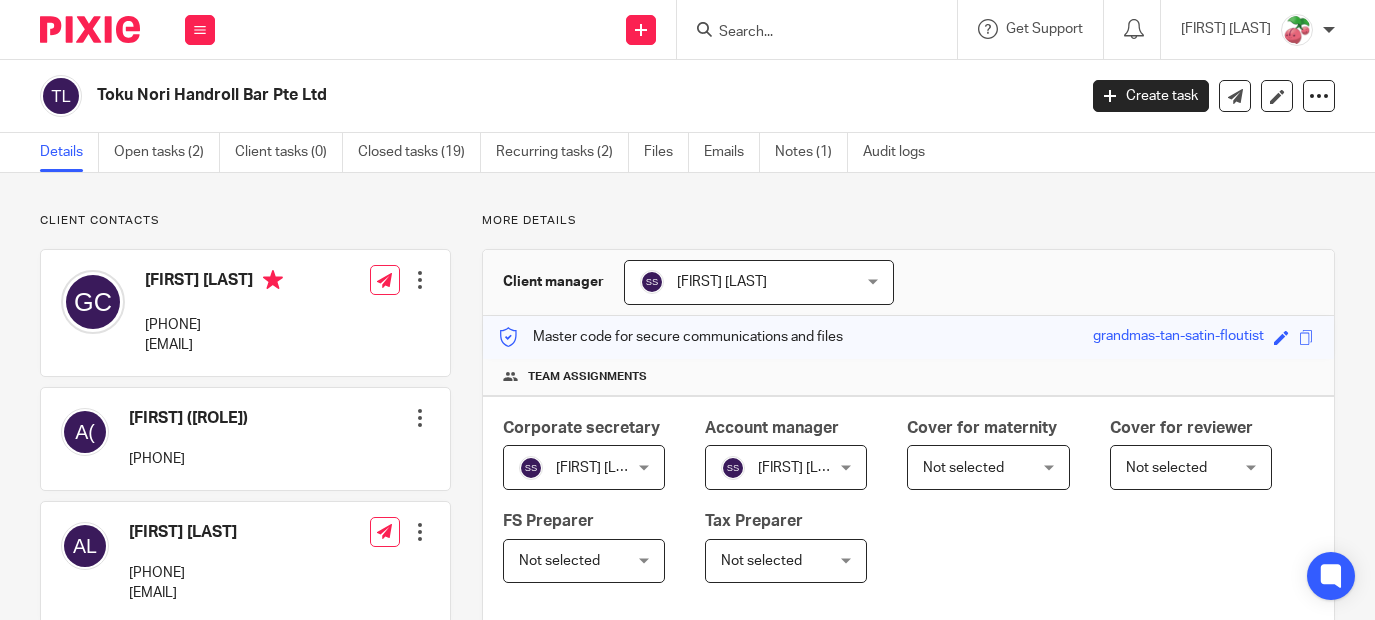 scroll, scrollTop: 0, scrollLeft: 0, axis: both 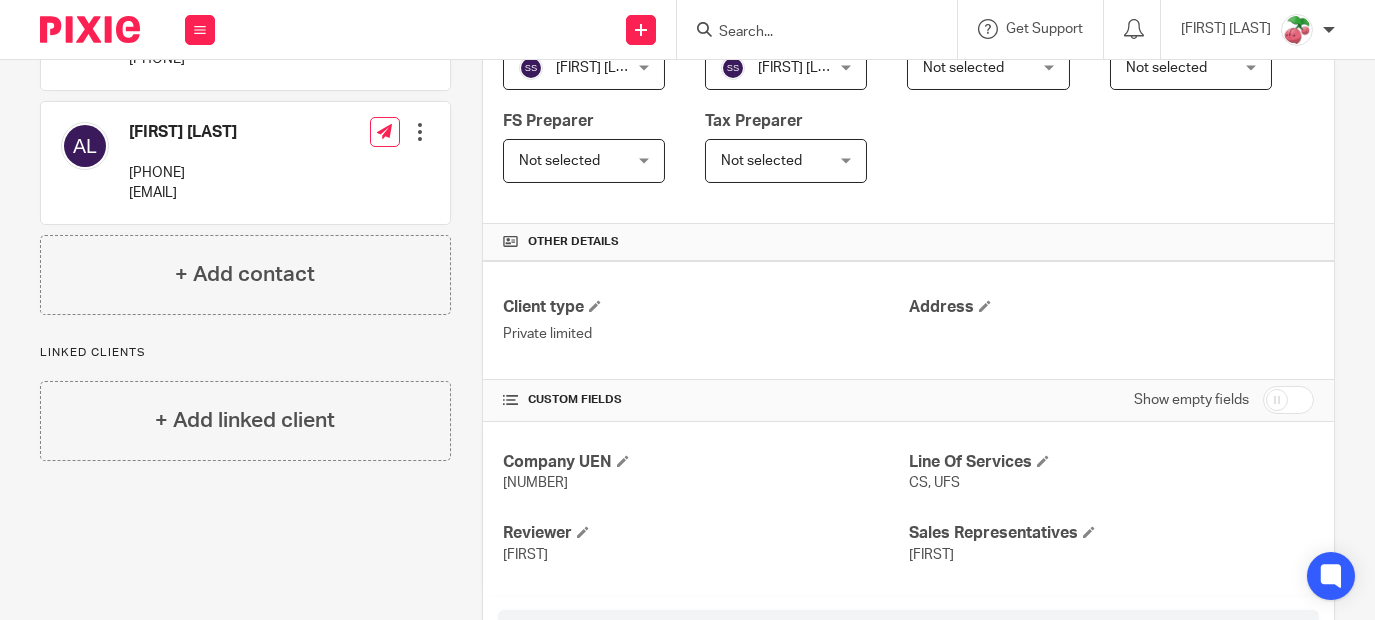 click at bounding box center [807, 33] 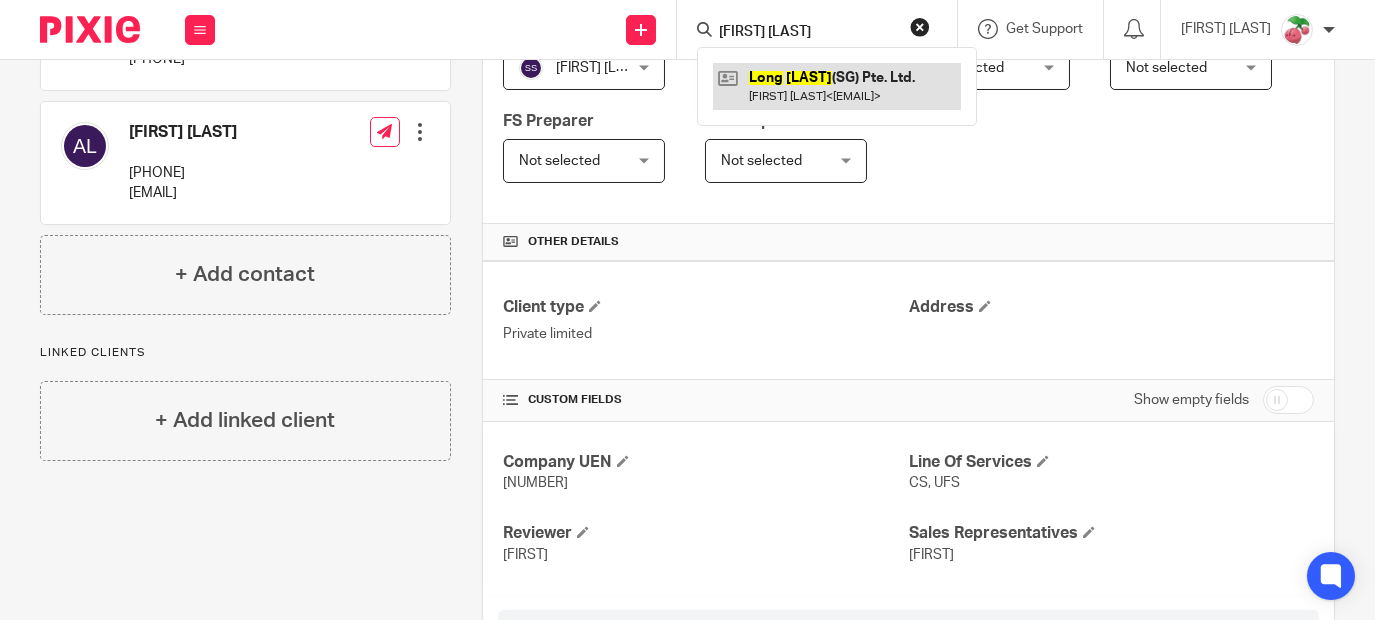type on "long yun" 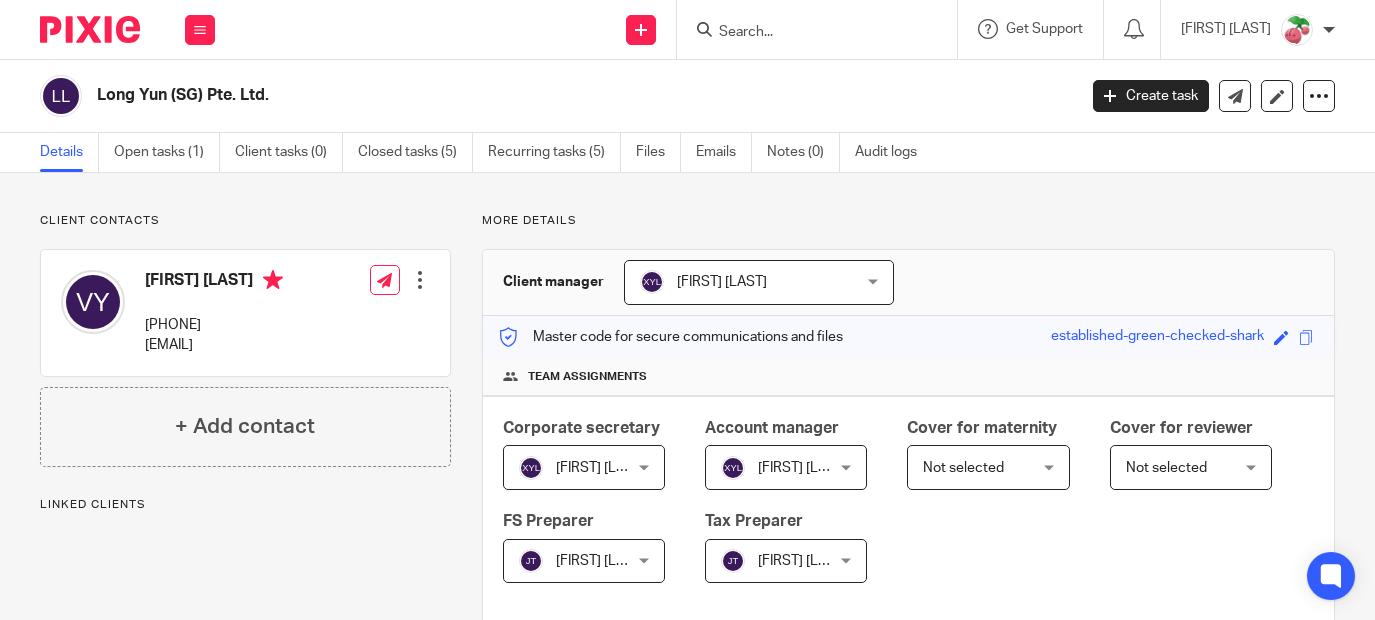 scroll, scrollTop: 0, scrollLeft: 0, axis: both 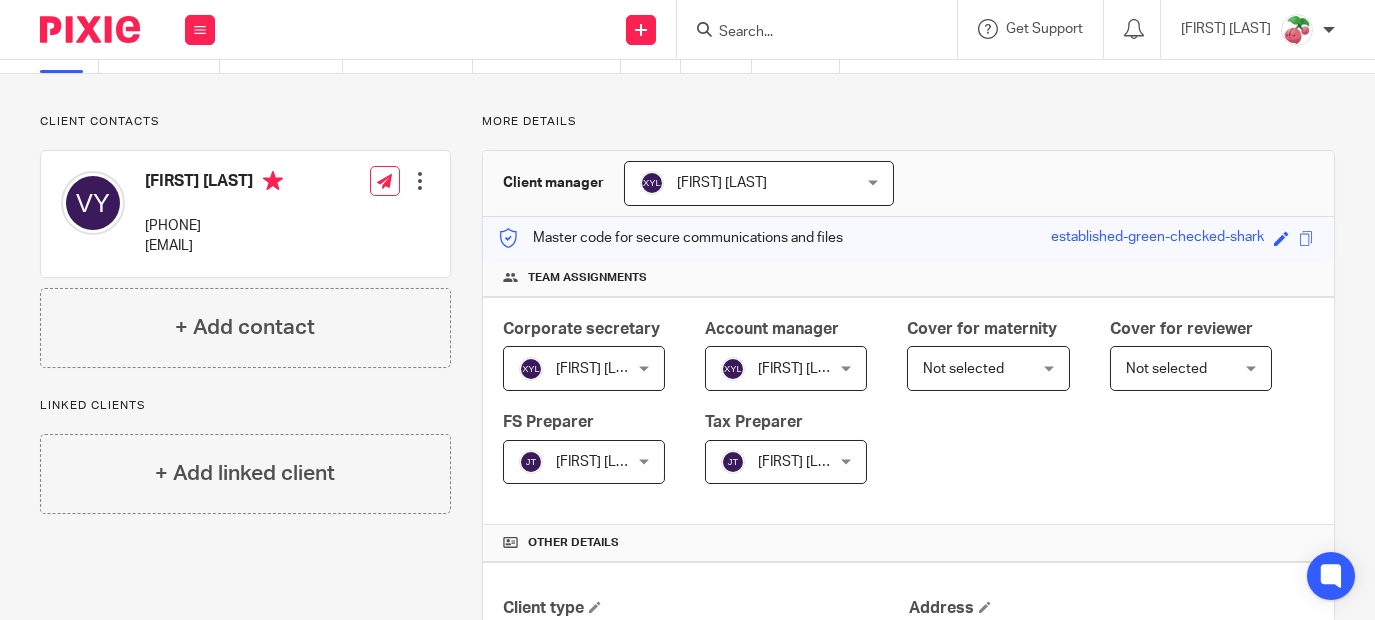 click at bounding box center (807, 33) 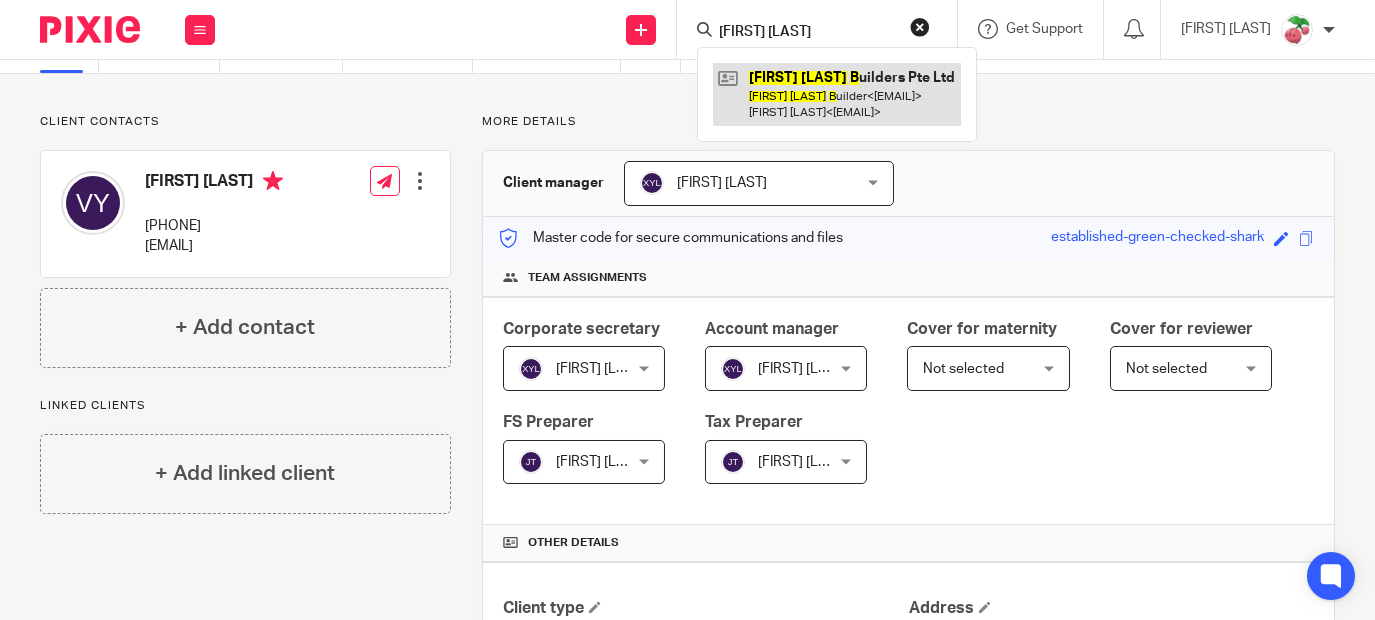 type on "[FIRST] [LAST]" 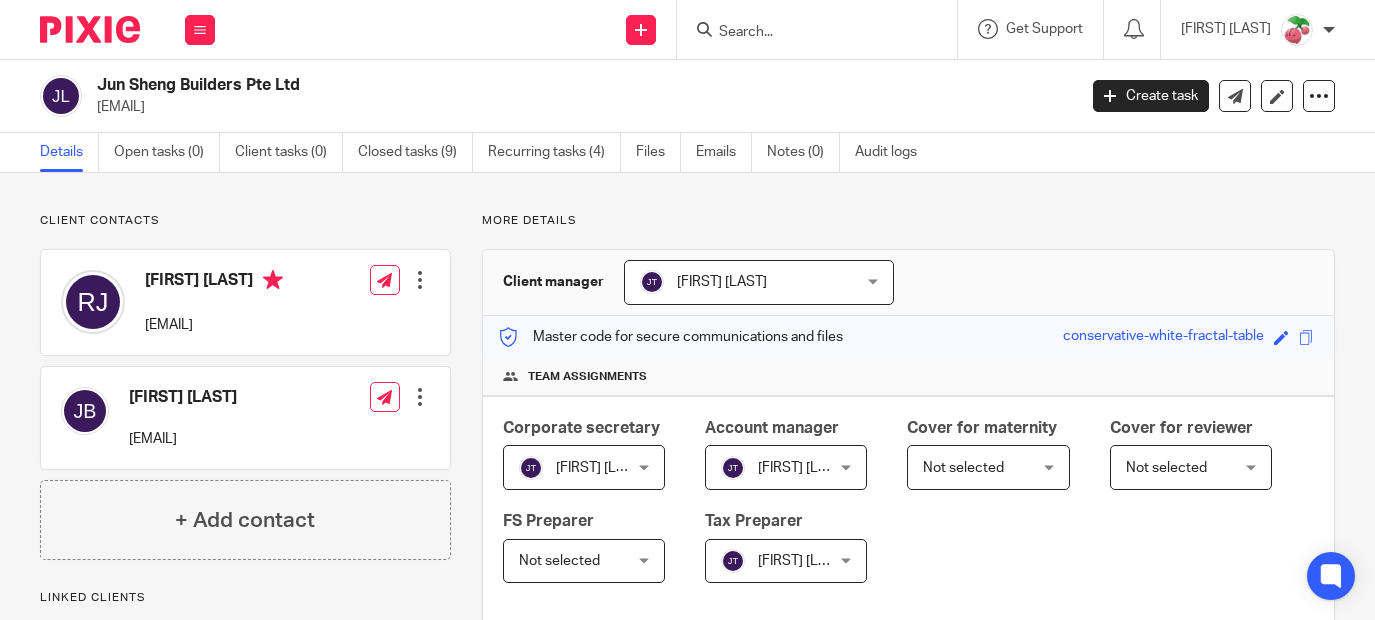 scroll, scrollTop: 0, scrollLeft: 0, axis: both 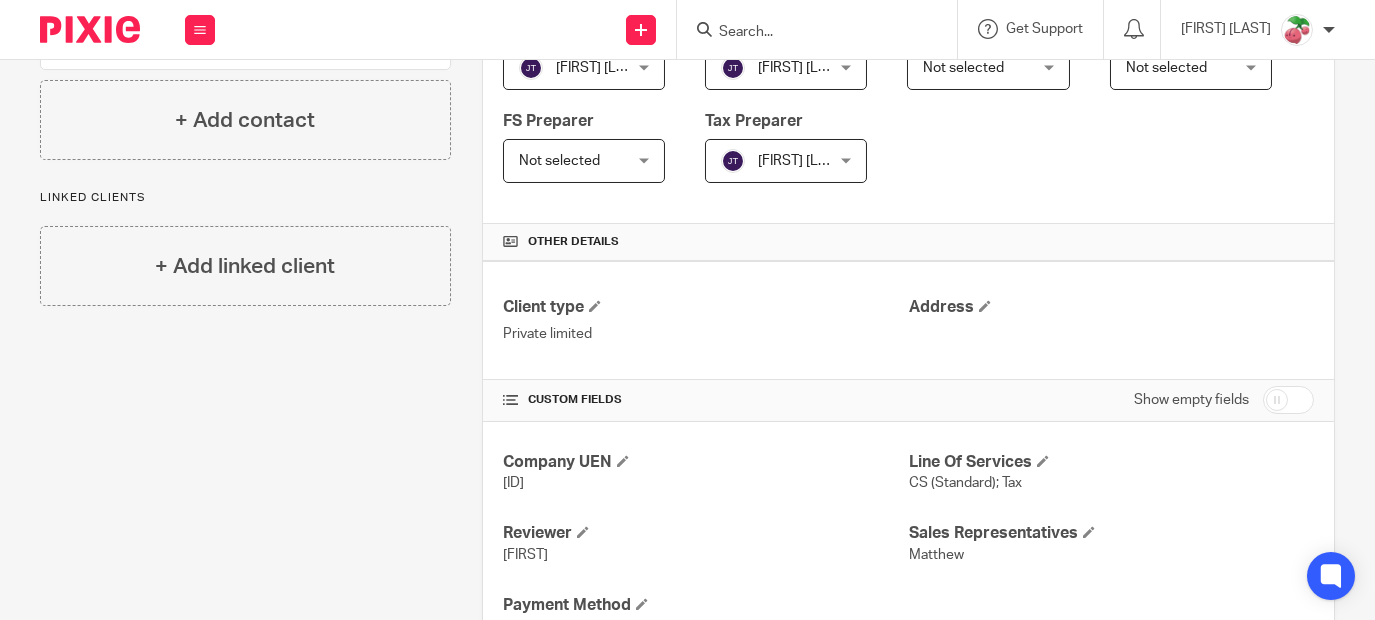 click at bounding box center (807, 33) 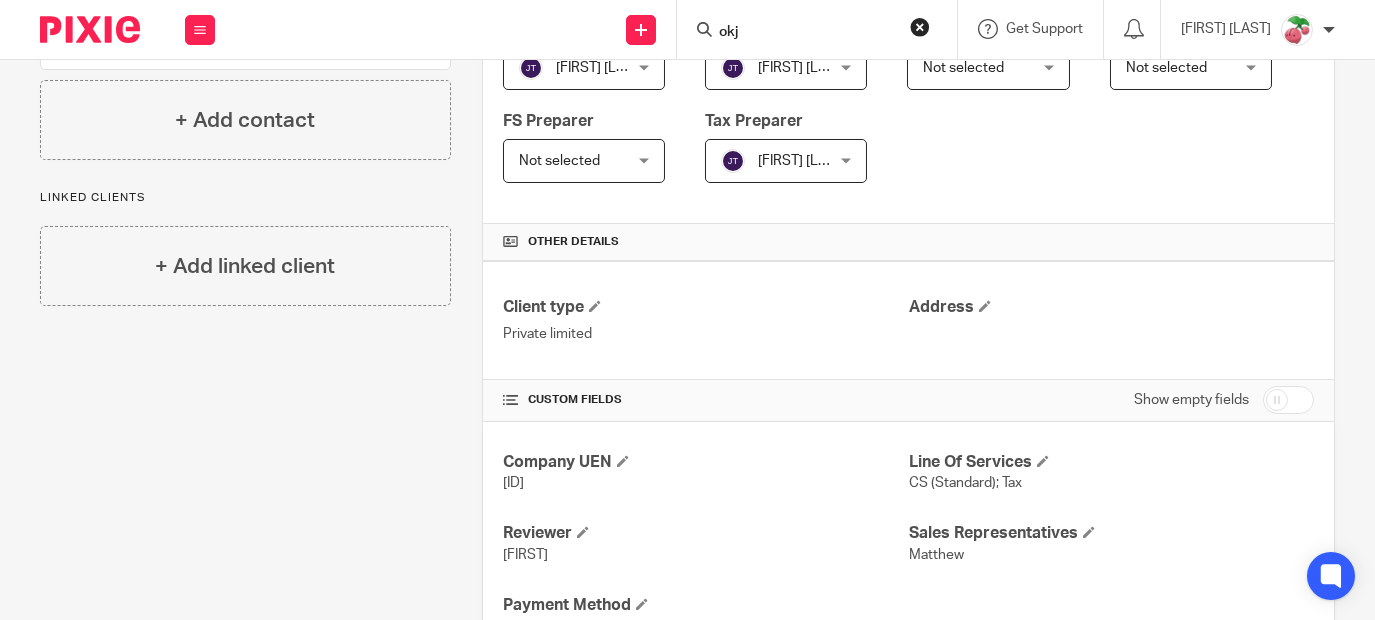 type on "okj" 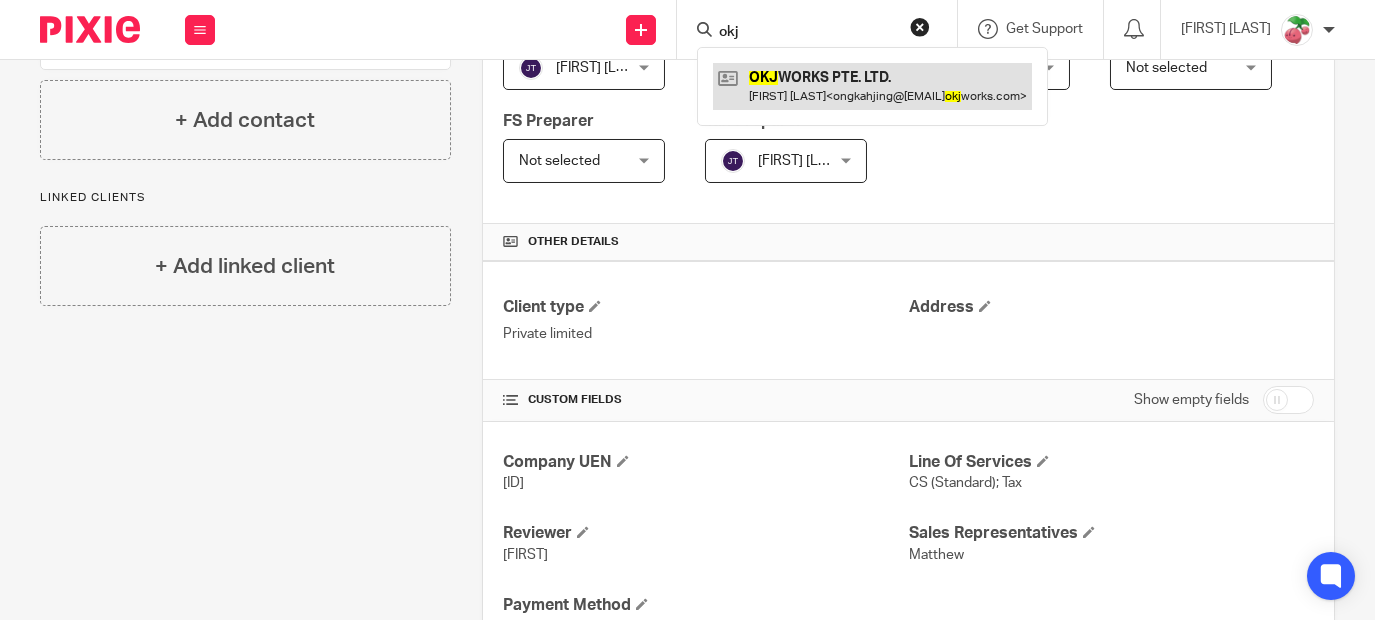 click at bounding box center (872, 86) 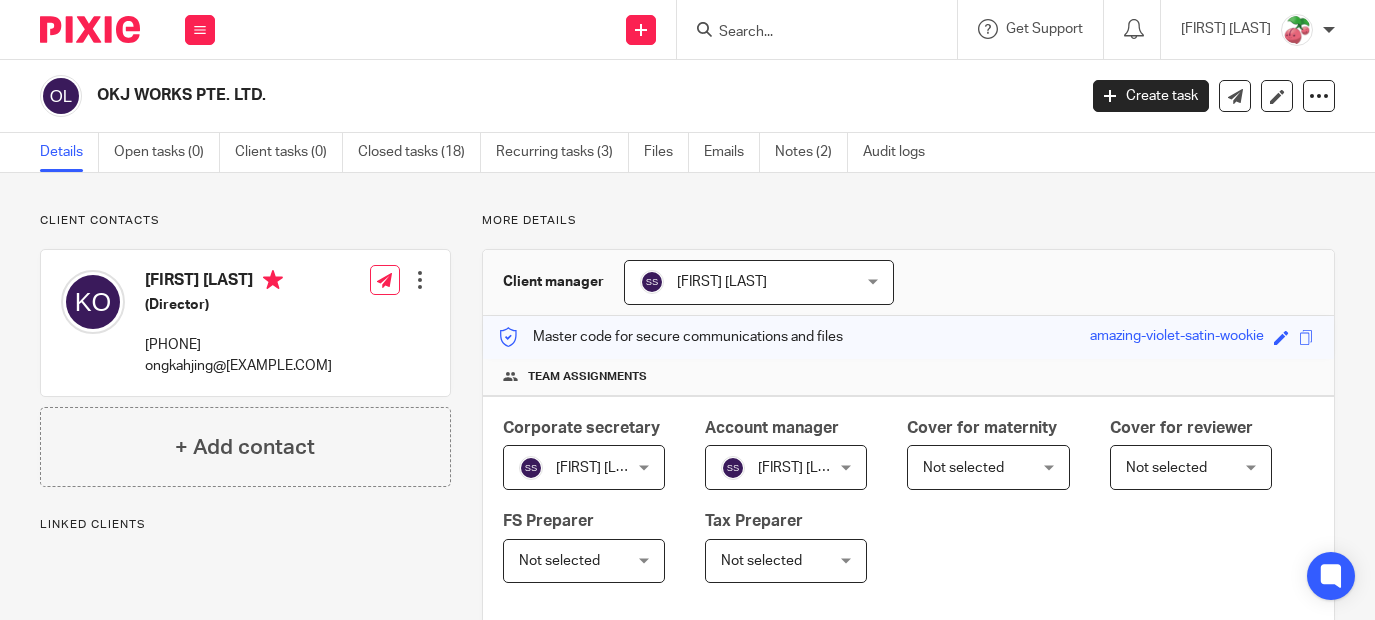 scroll, scrollTop: 0, scrollLeft: 0, axis: both 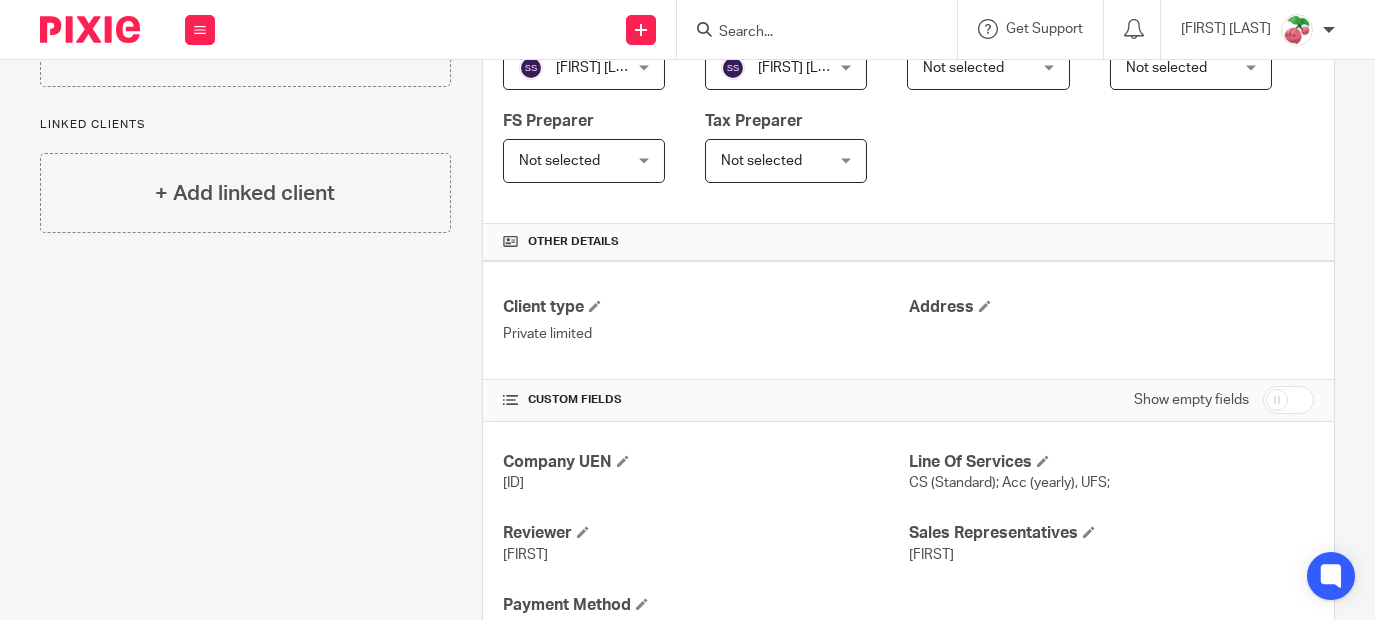 click at bounding box center [807, 33] 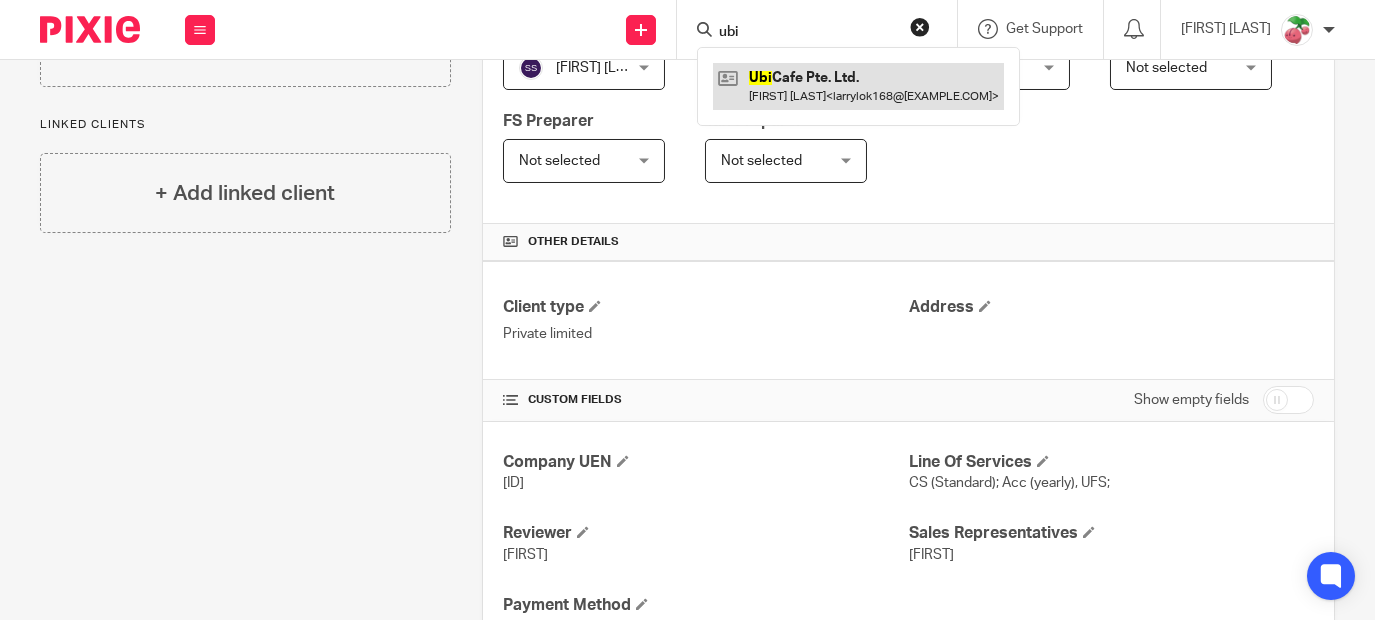 type on "ubi" 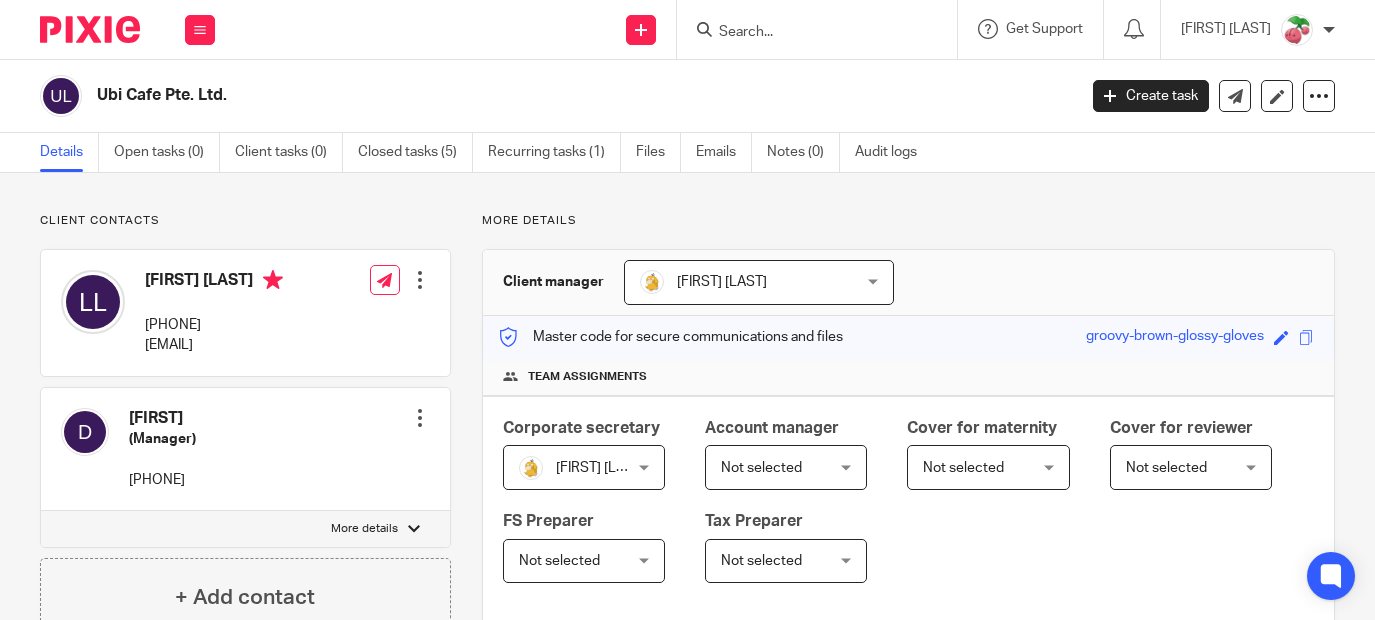 scroll, scrollTop: 0, scrollLeft: 0, axis: both 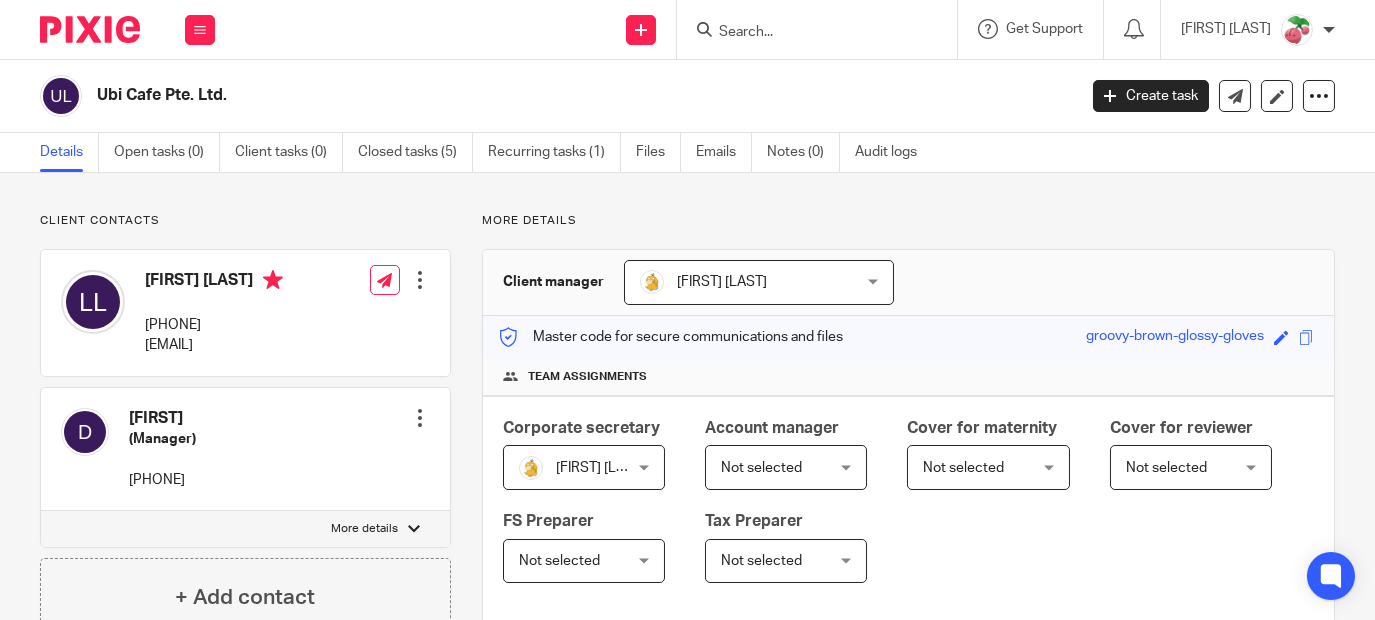 click at bounding box center (807, 33) 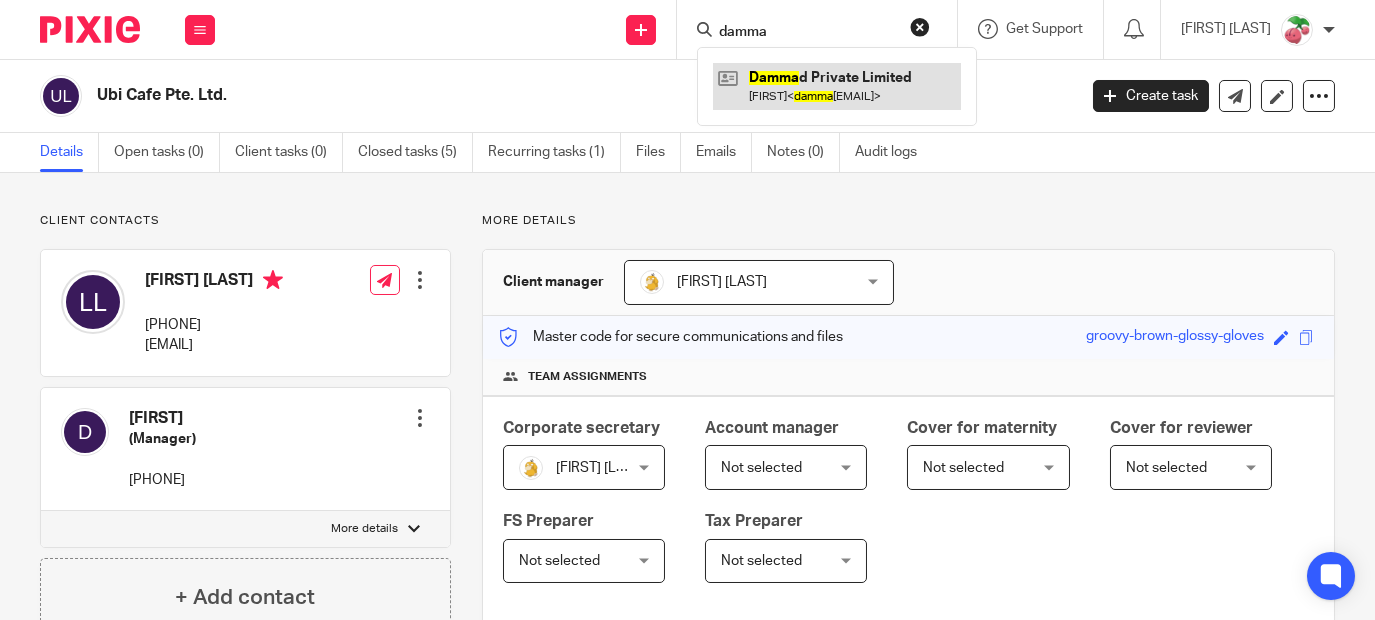 type on "damma" 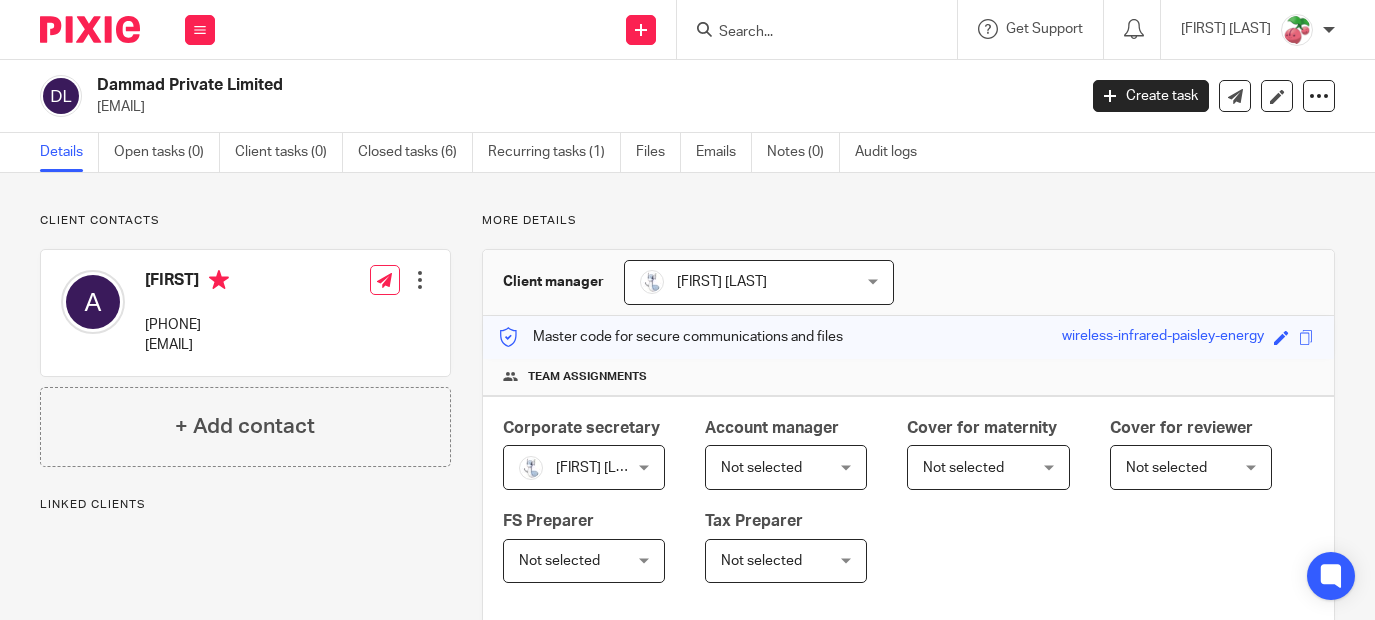 scroll, scrollTop: 0, scrollLeft: 0, axis: both 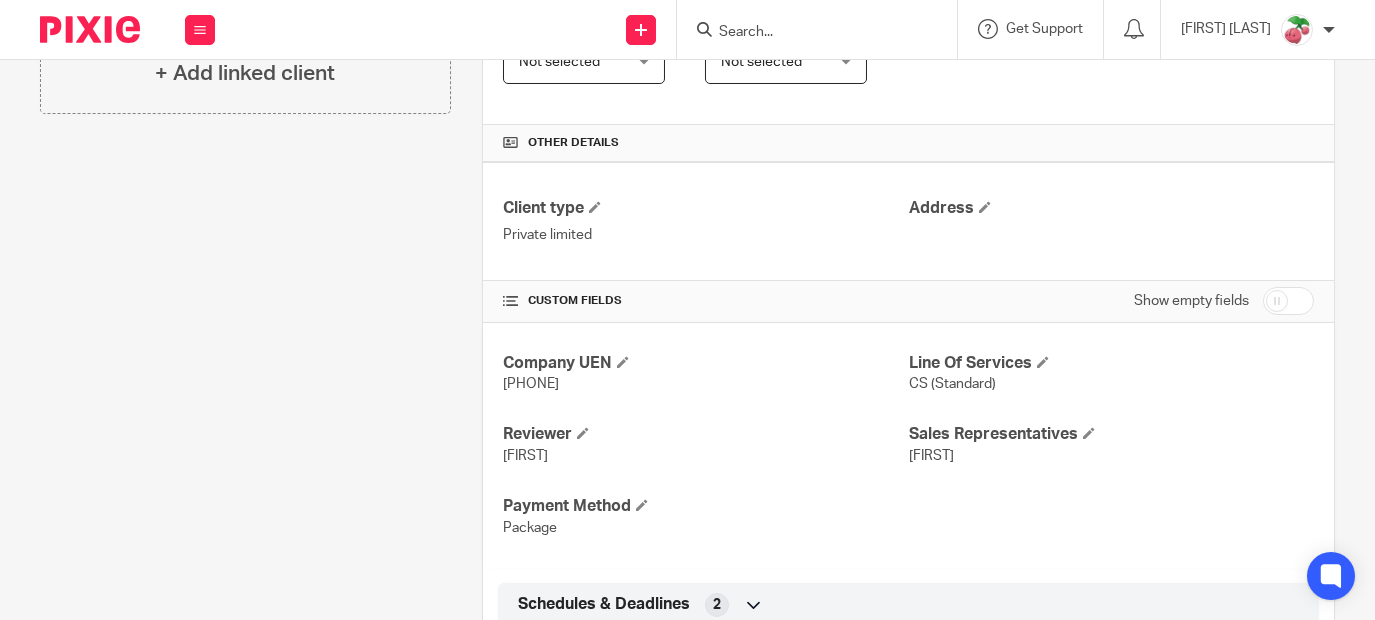 click at bounding box center (807, 33) 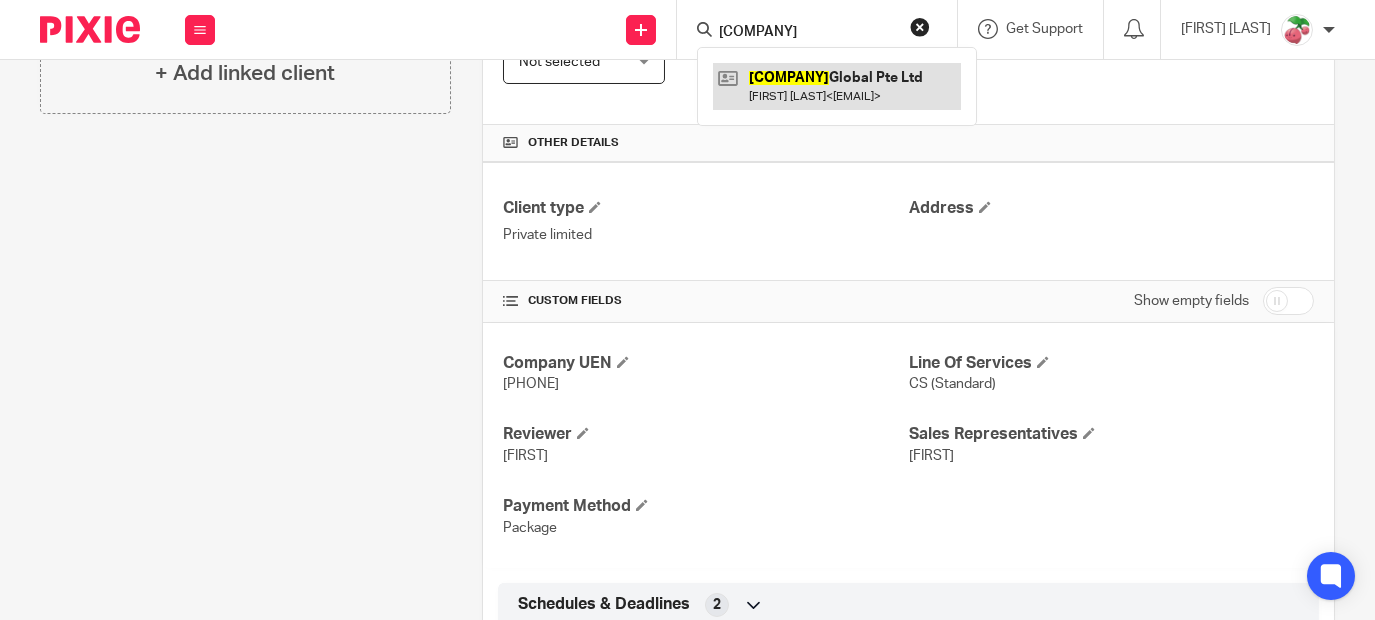 type on "[COMPANY]" 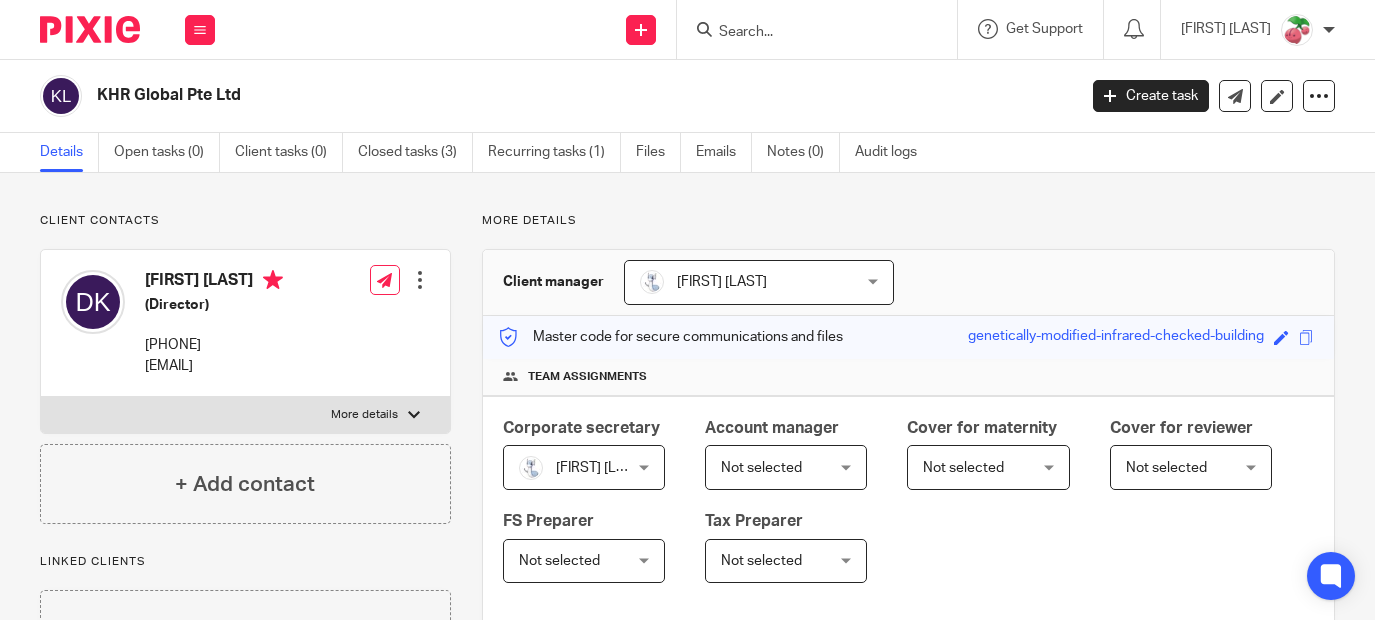 scroll, scrollTop: 0, scrollLeft: 0, axis: both 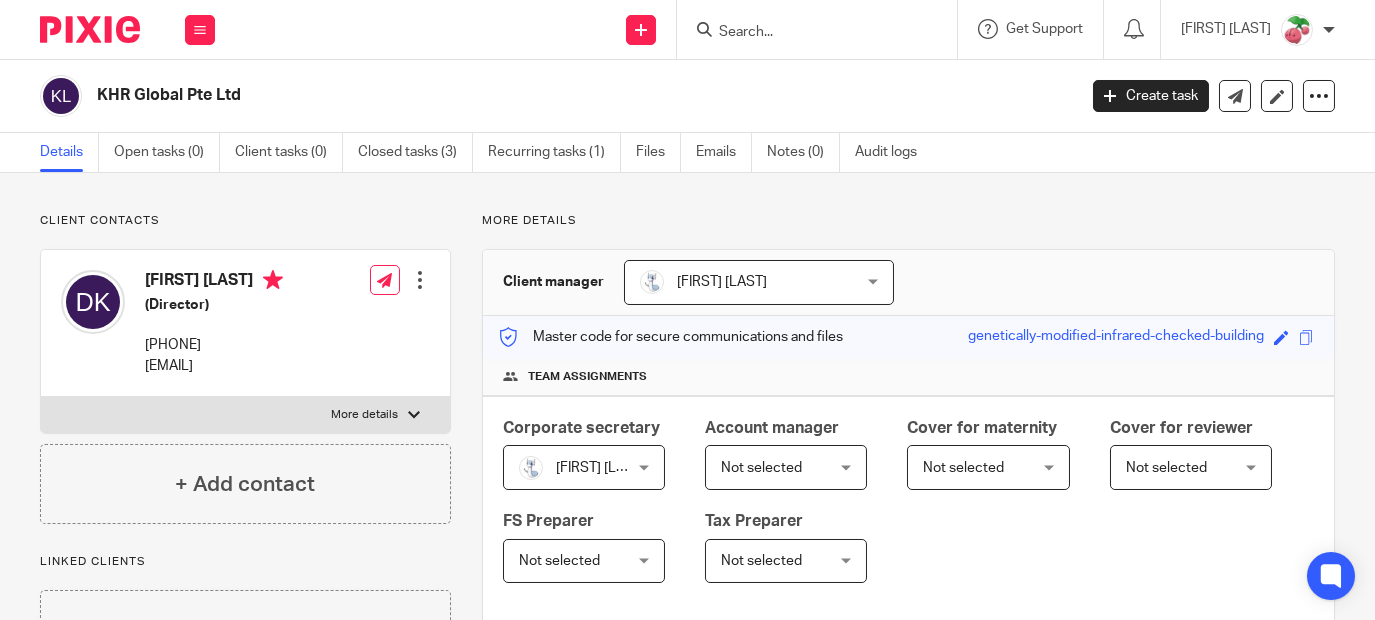 click at bounding box center [807, 33] 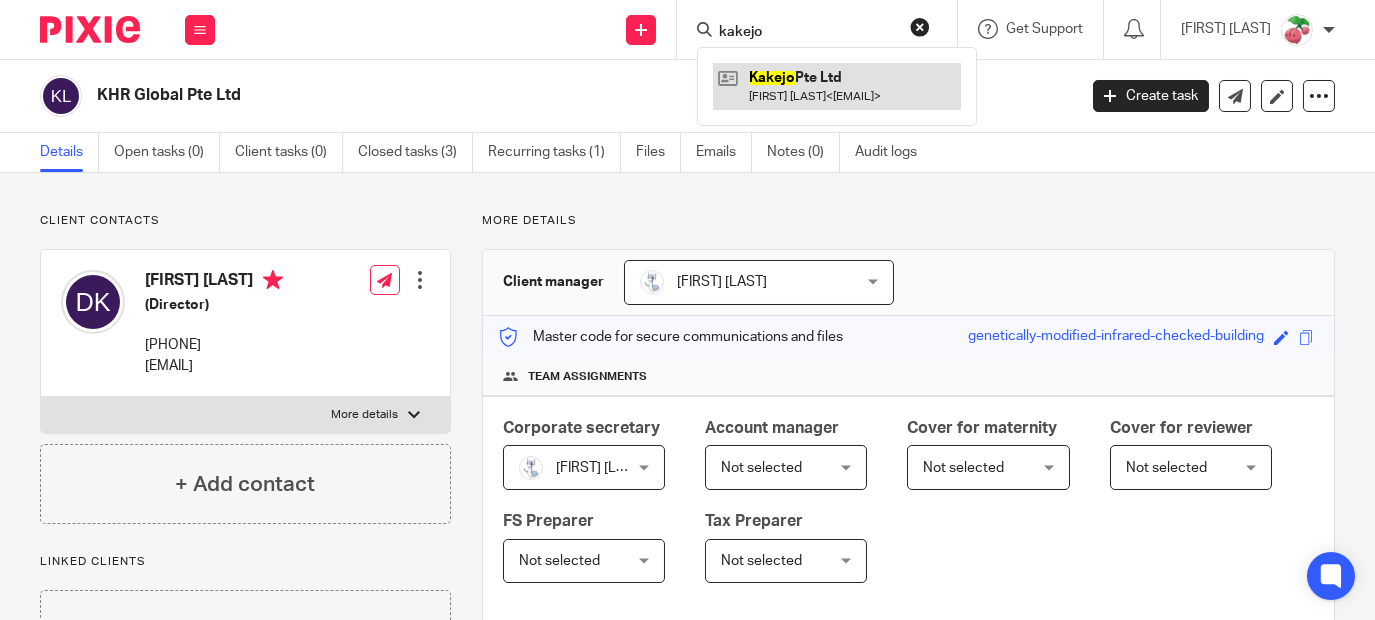 type on "kakejo" 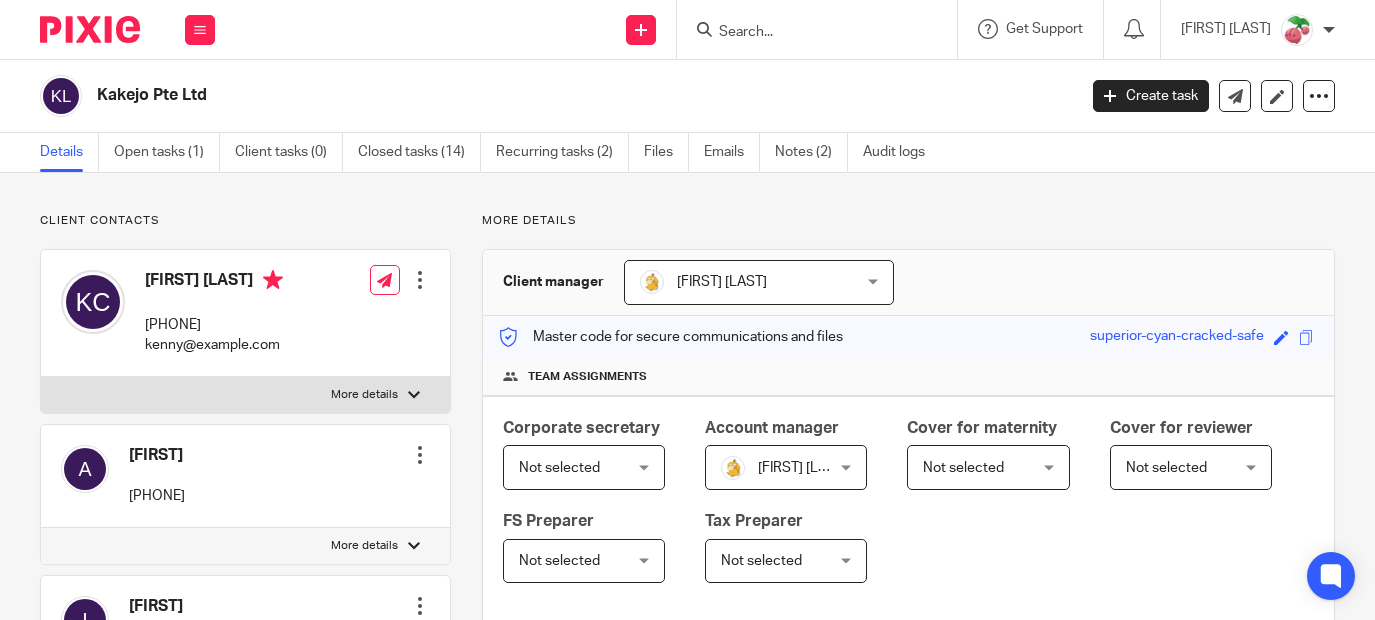 scroll, scrollTop: 0, scrollLeft: 0, axis: both 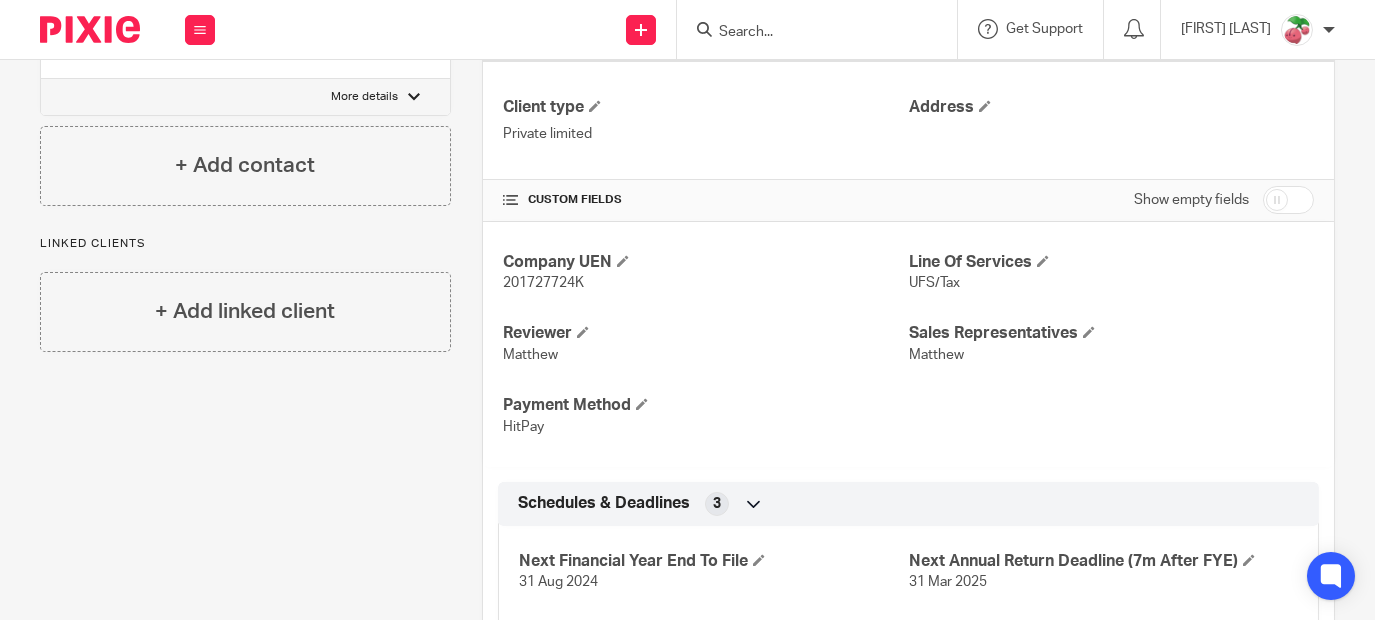 click at bounding box center [807, 33] 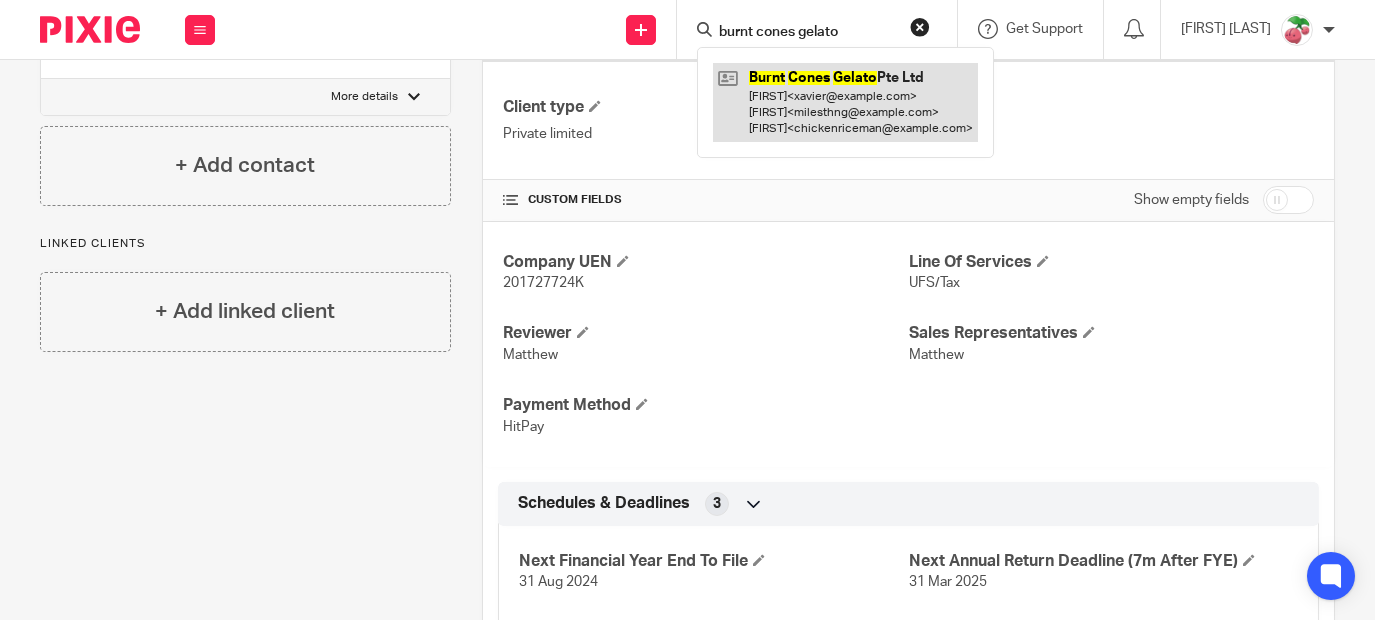 type on "burnt cones gelato" 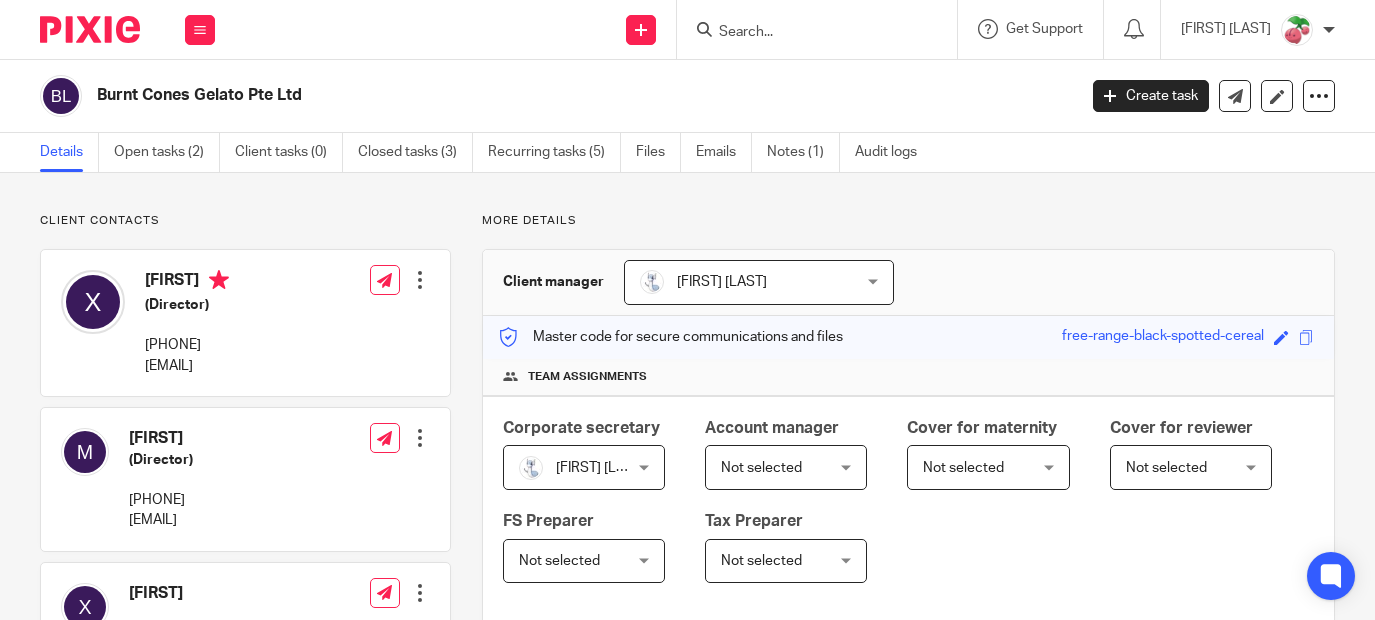 scroll, scrollTop: 0, scrollLeft: 0, axis: both 